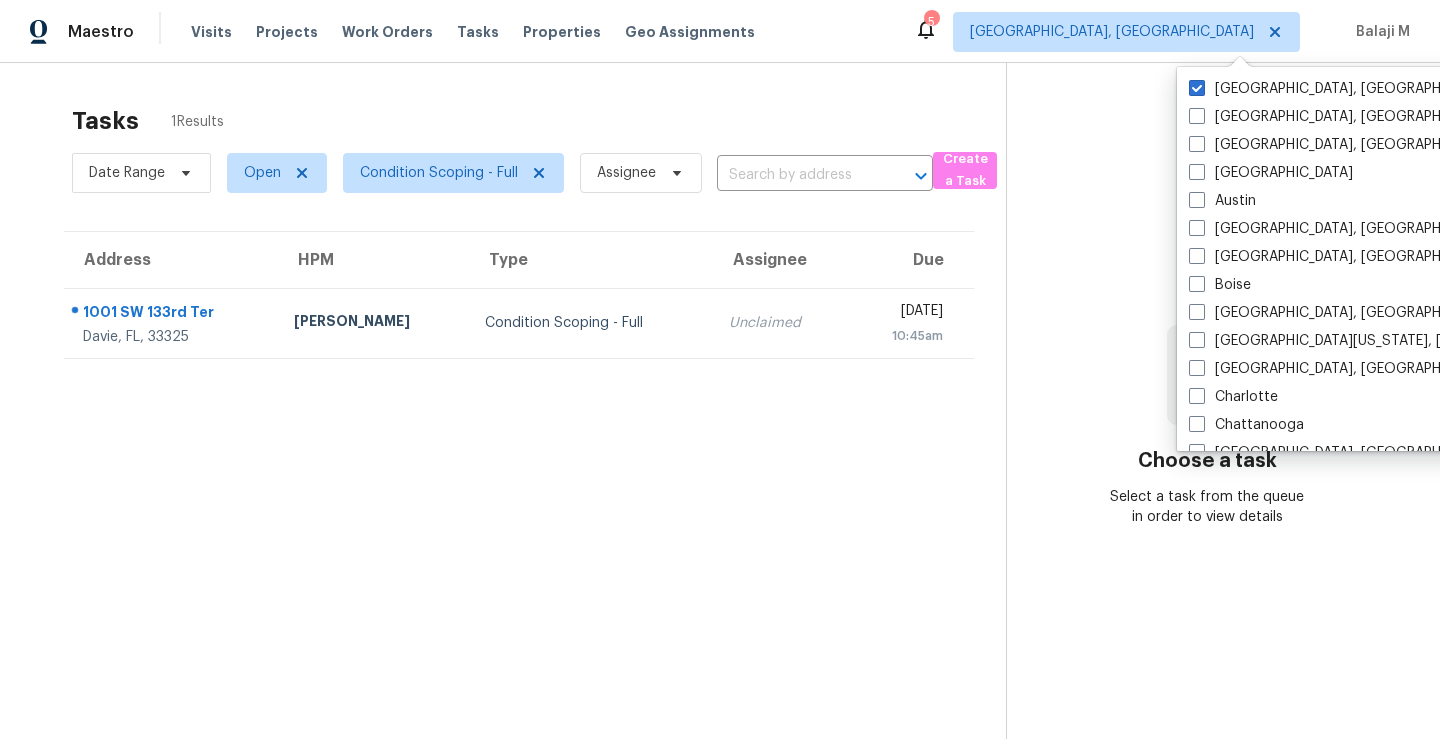 scroll, scrollTop: 0, scrollLeft: 0, axis: both 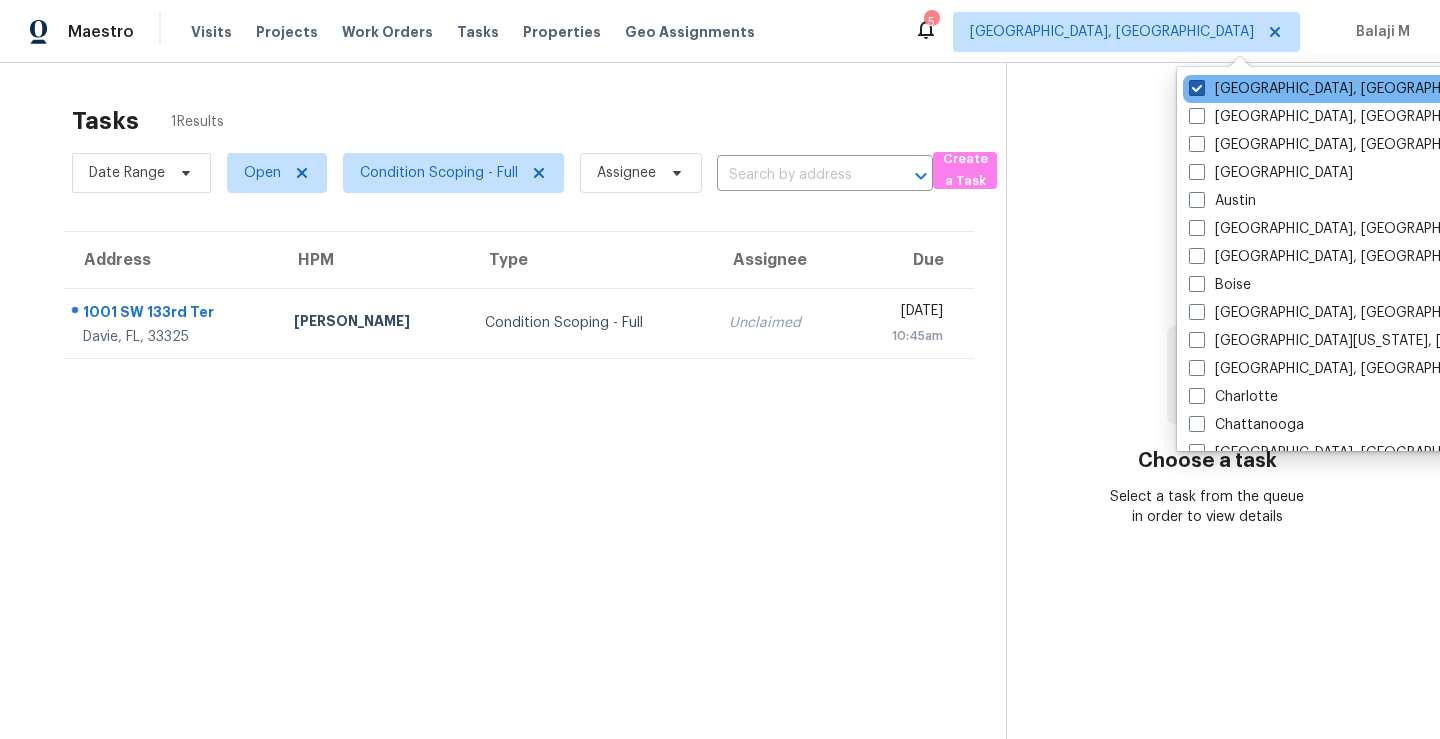 click on "[GEOGRAPHIC_DATA], [GEOGRAPHIC_DATA]" at bounding box center (1344, 89) 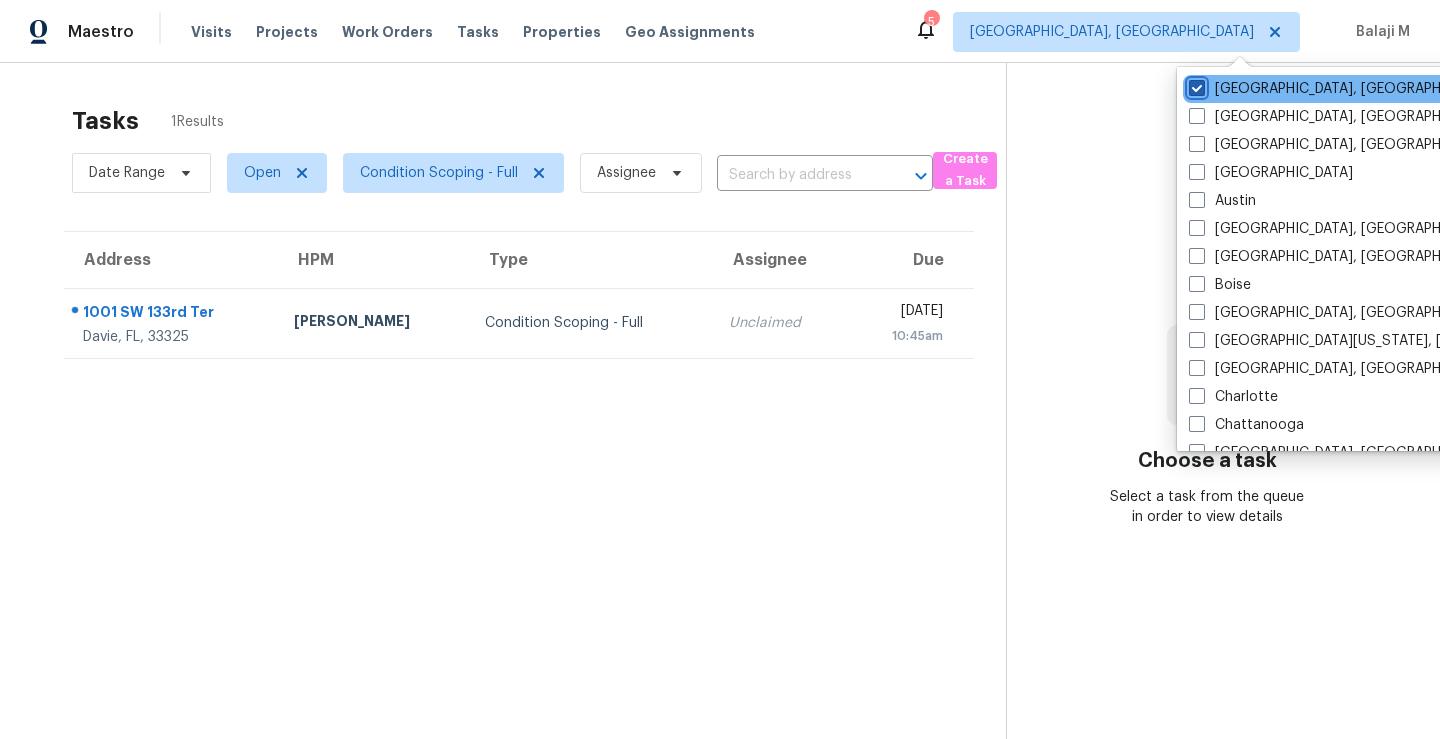 click on "[GEOGRAPHIC_DATA], [GEOGRAPHIC_DATA]" at bounding box center [1195, 85] 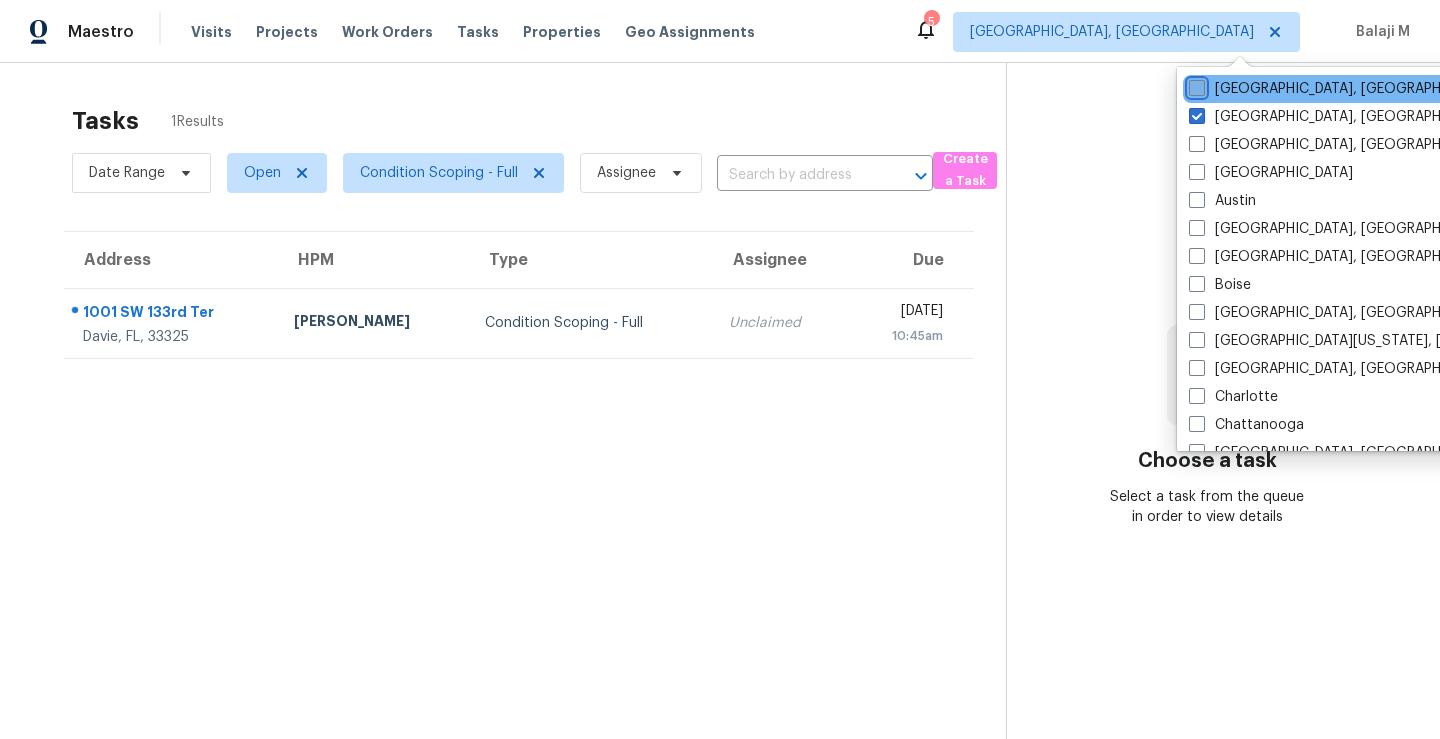 checkbox on "false" 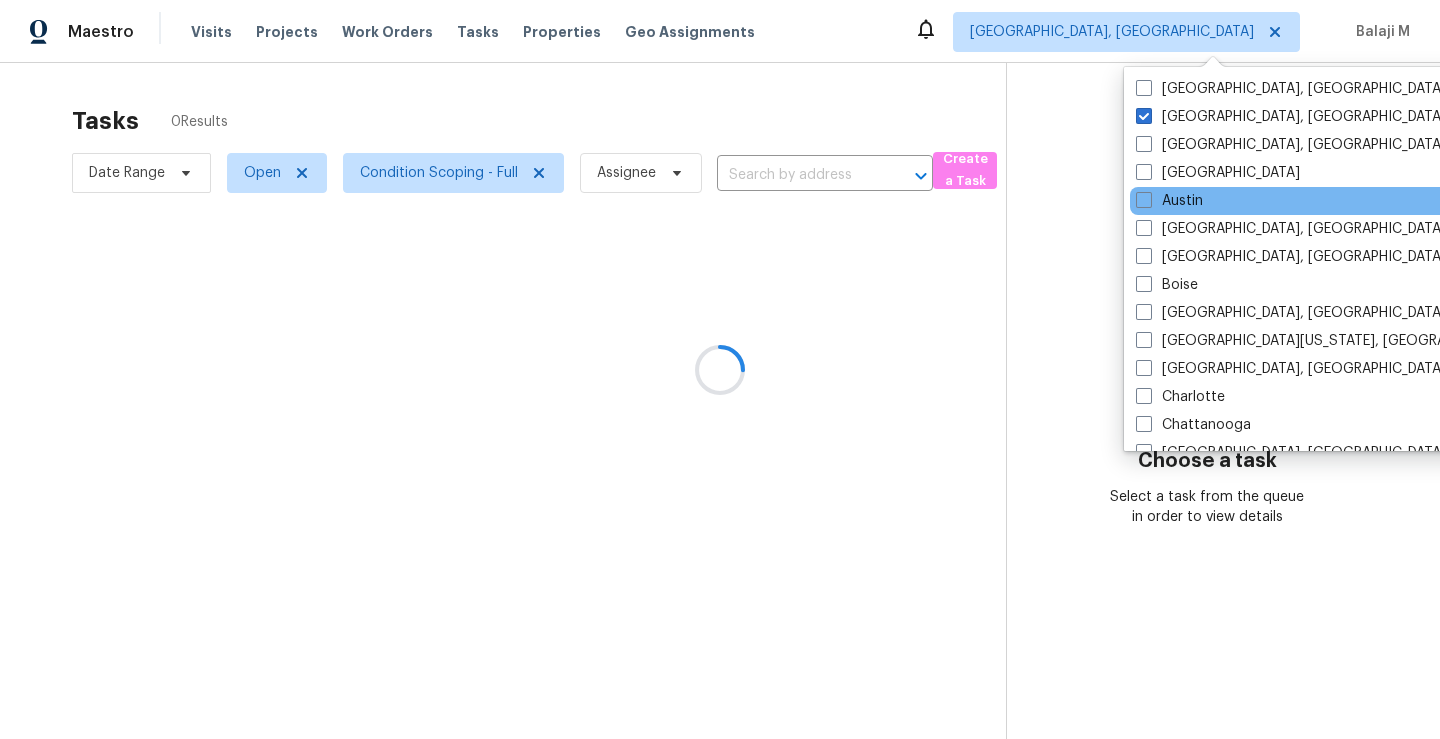 click on "Austin" at bounding box center [1331, 201] 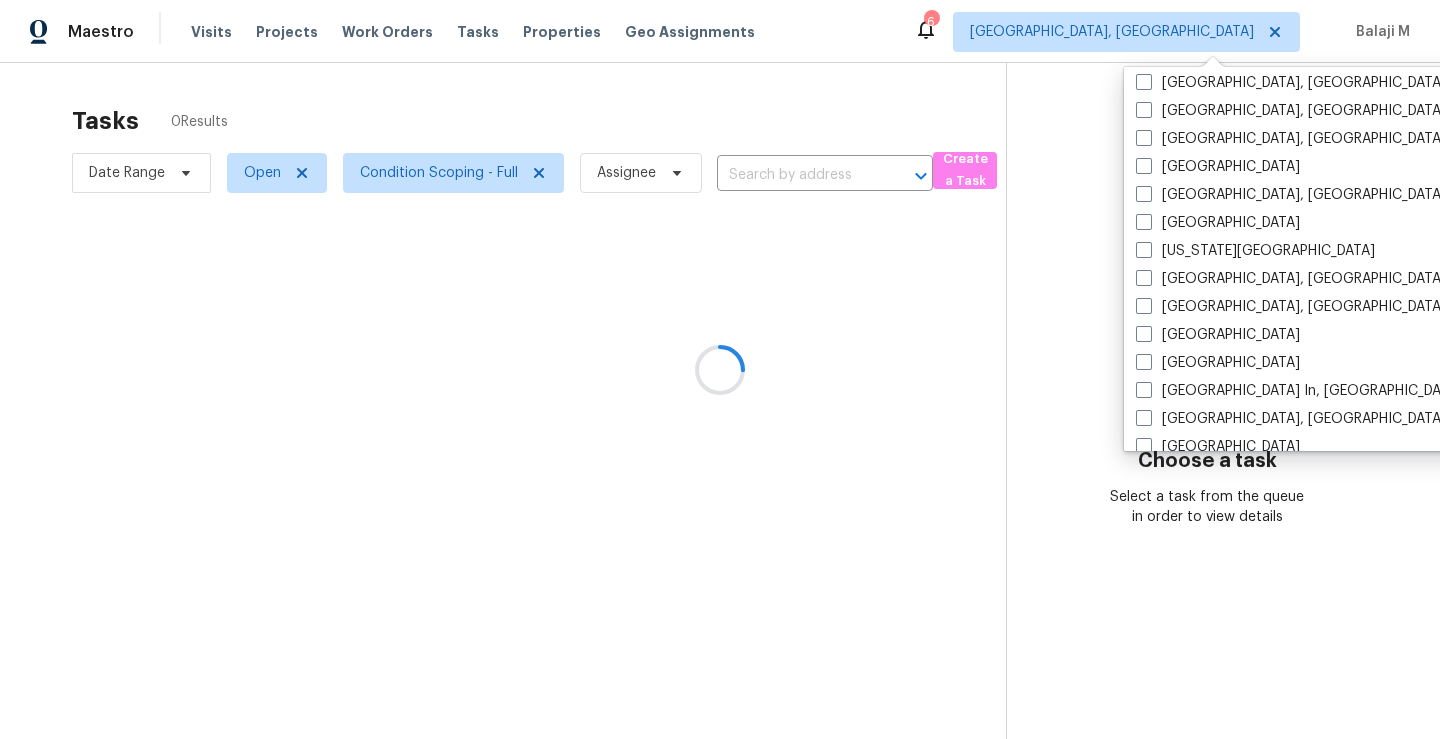 scroll, scrollTop: 620, scrollLeft: 0, axis: vertical 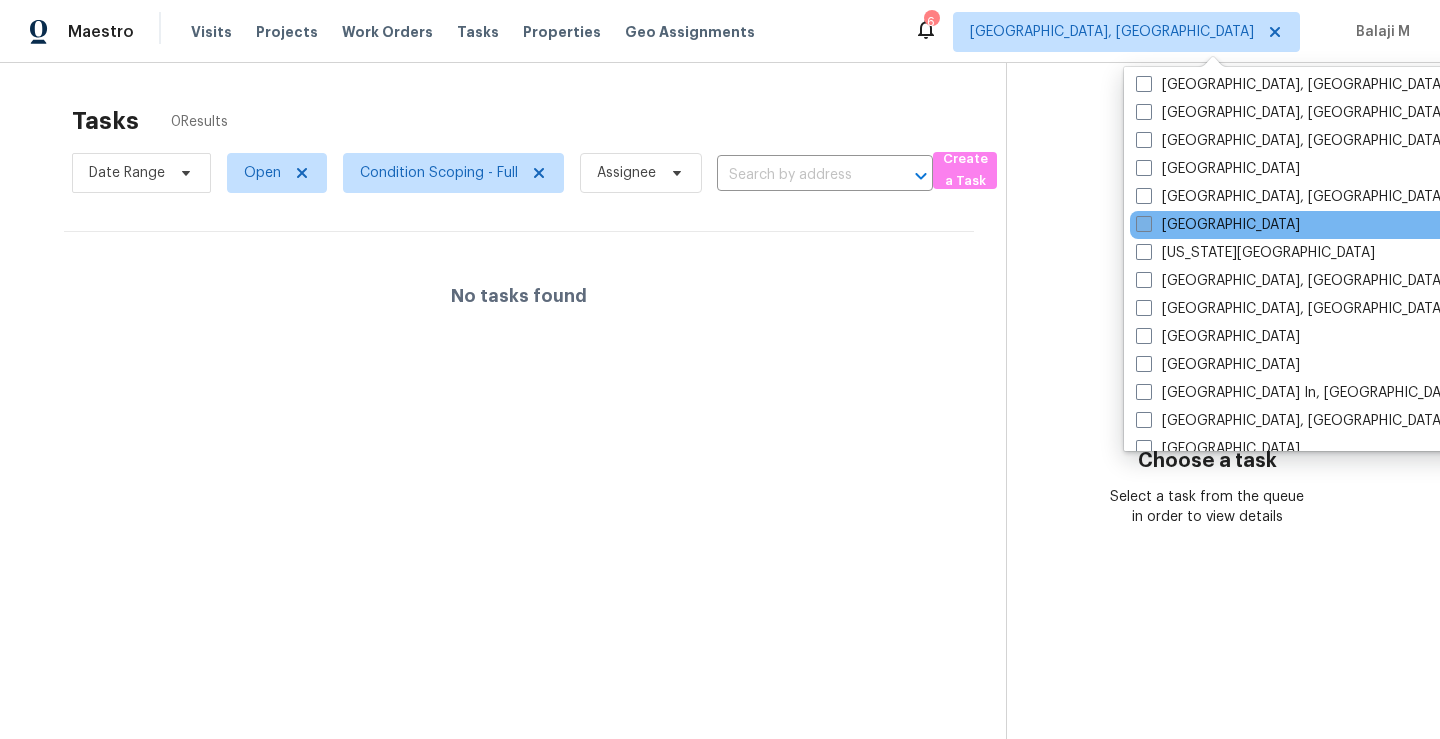 click on "[GEOGRAPHIC_DATA]" at bounding box center (1218, 225) 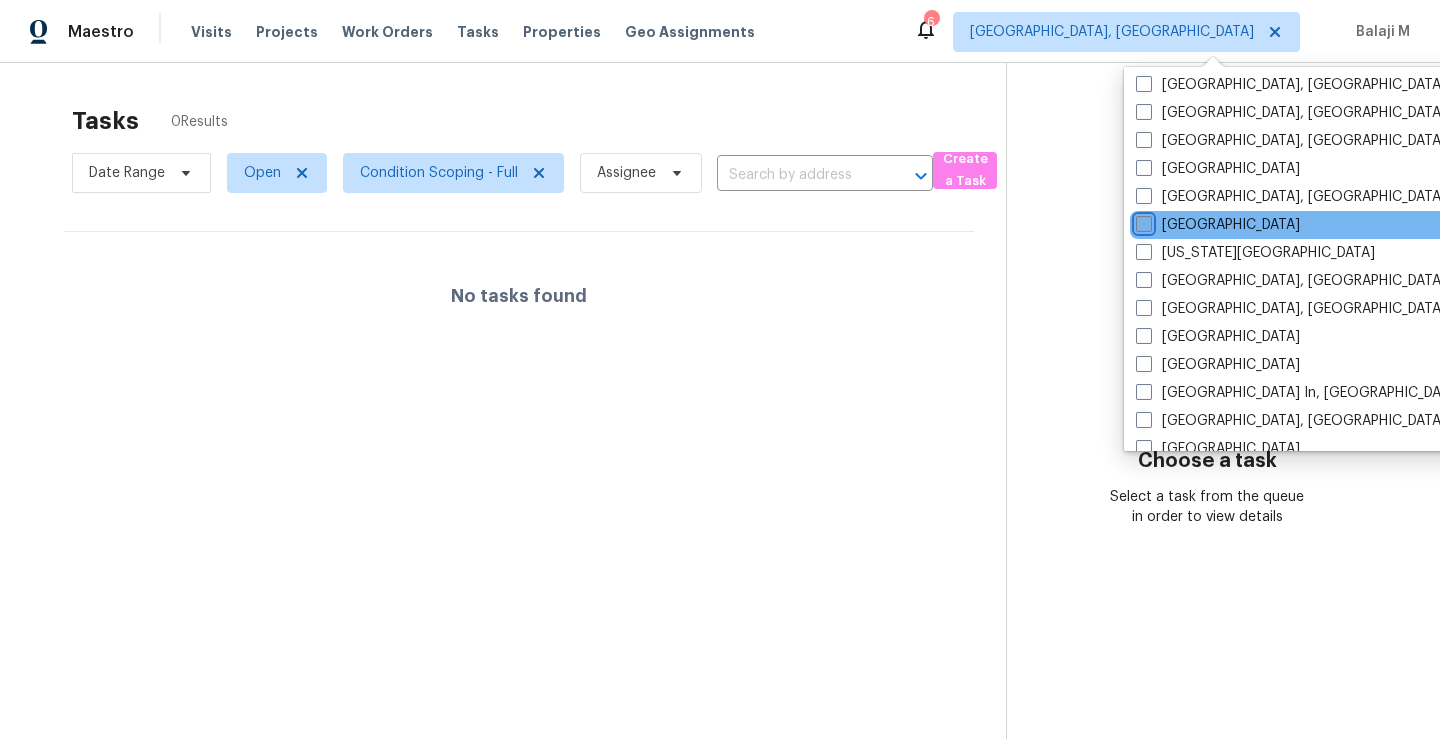 click on "[GEOGRAPHIC_DATA]" at bounding box center [1142, 221] 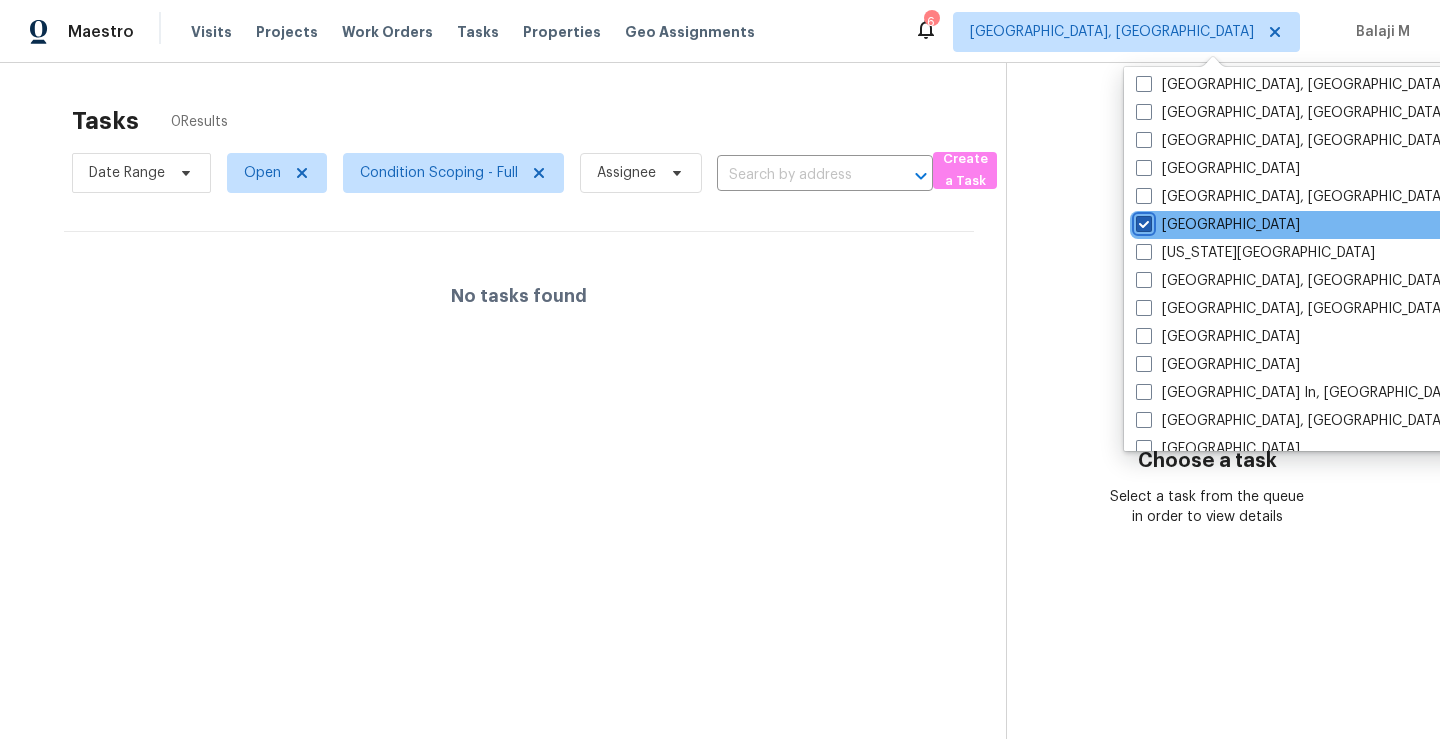 checkbox on "true" 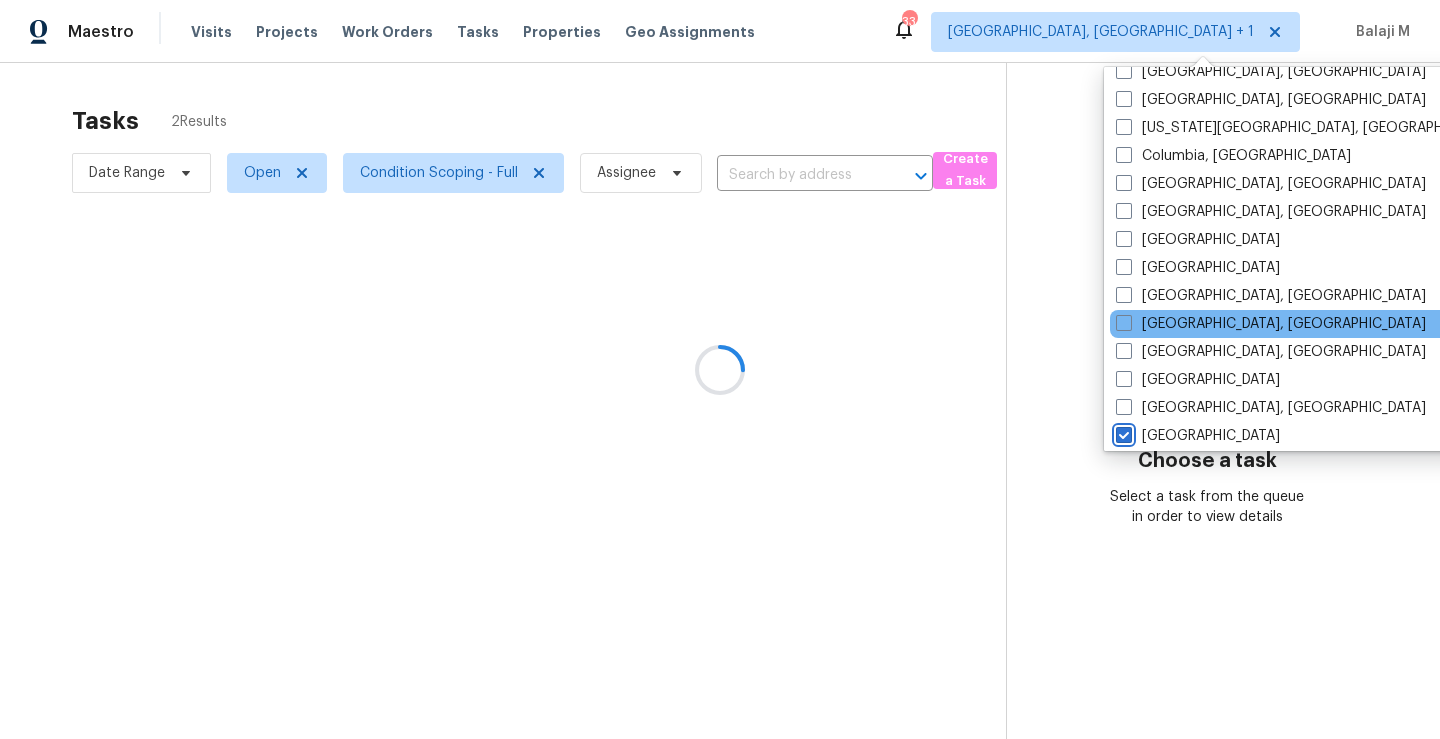 scroll, scrollTop: 0, scrollLeft: 0, axis: both 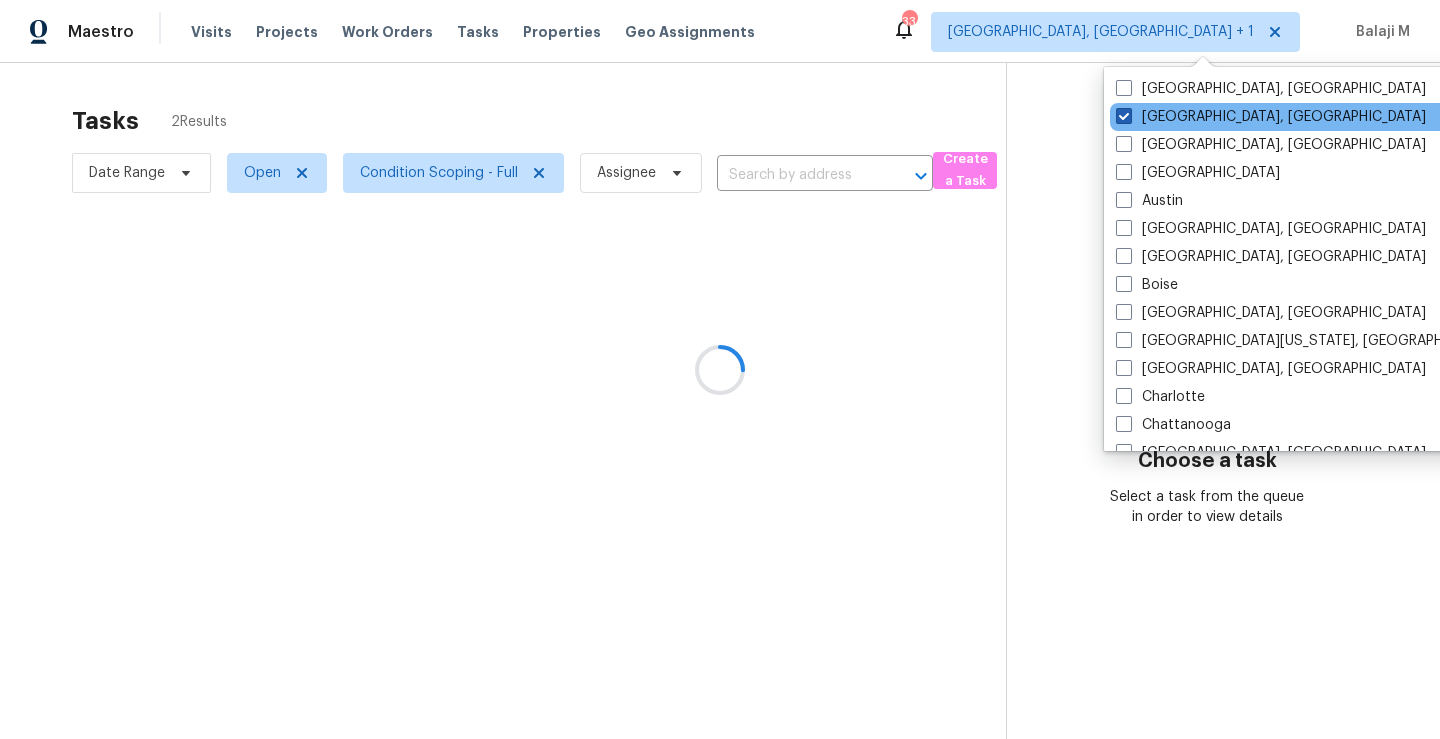 click on "[GEOGRAPHIC_DATA], [GEOGRAPHIC_DATA]" at bounding box center (1271, 117) 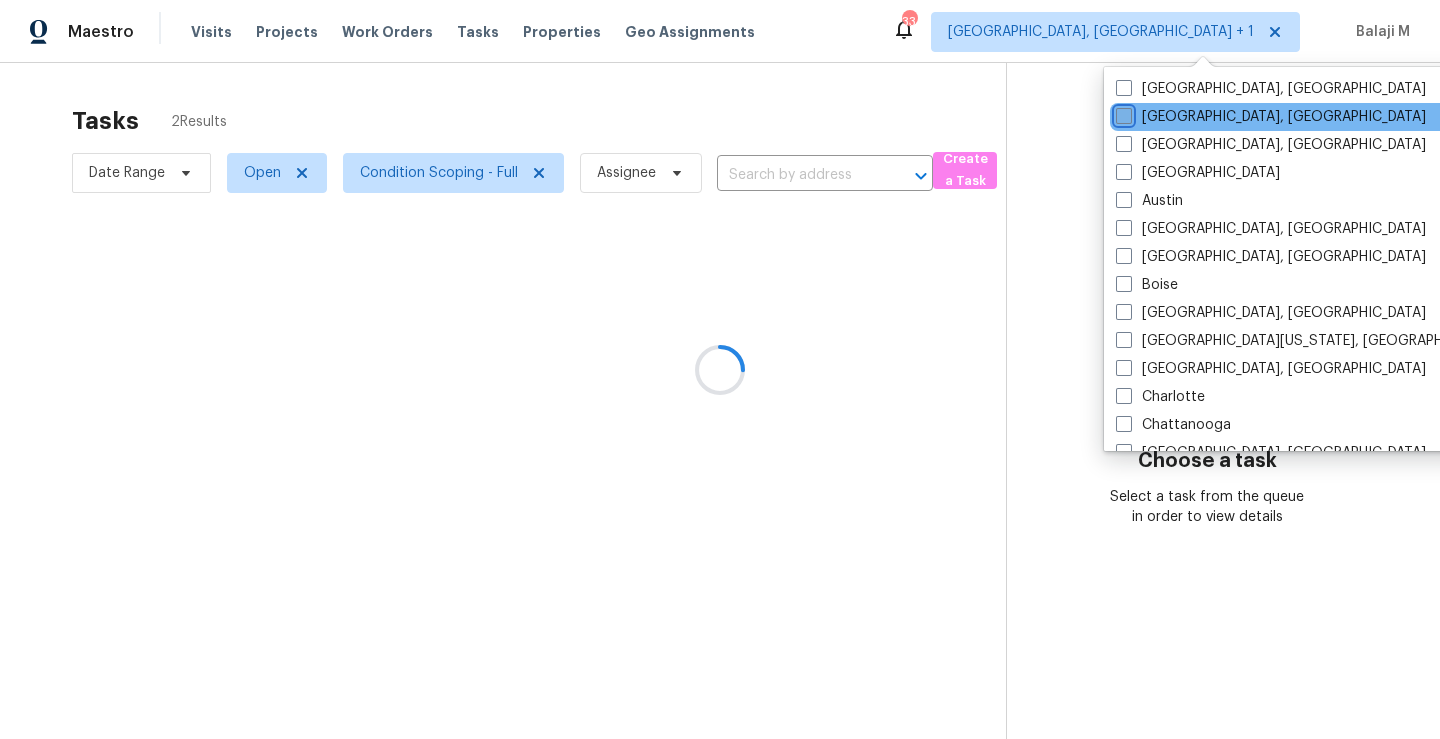 checkbox on "false" 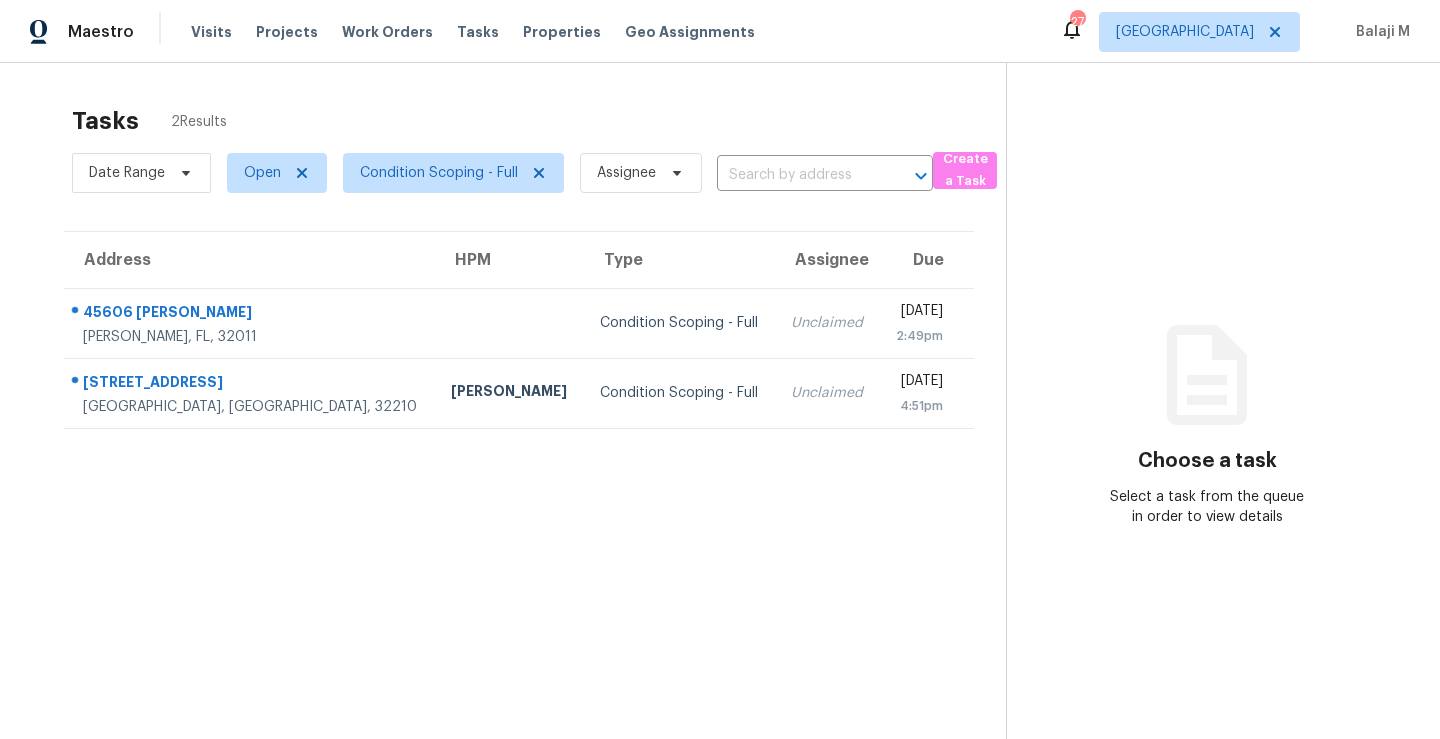 click on "Tasks 2  Results Date Range Open Condition Scoping - Full Assignee ​ Create a Task Address HPM Type Assignee Due [STREET_ADDRESS][PERSON_NAME][PERSON_NAME] Condition Scoping - Full Unclaimed [DATE] 2:49pm [STREET_ADDRESS] [PERSON_NAME] Condition Scoping - Full Unclaimed [DATE] 4:51pm" at bounding box center (519, 448) 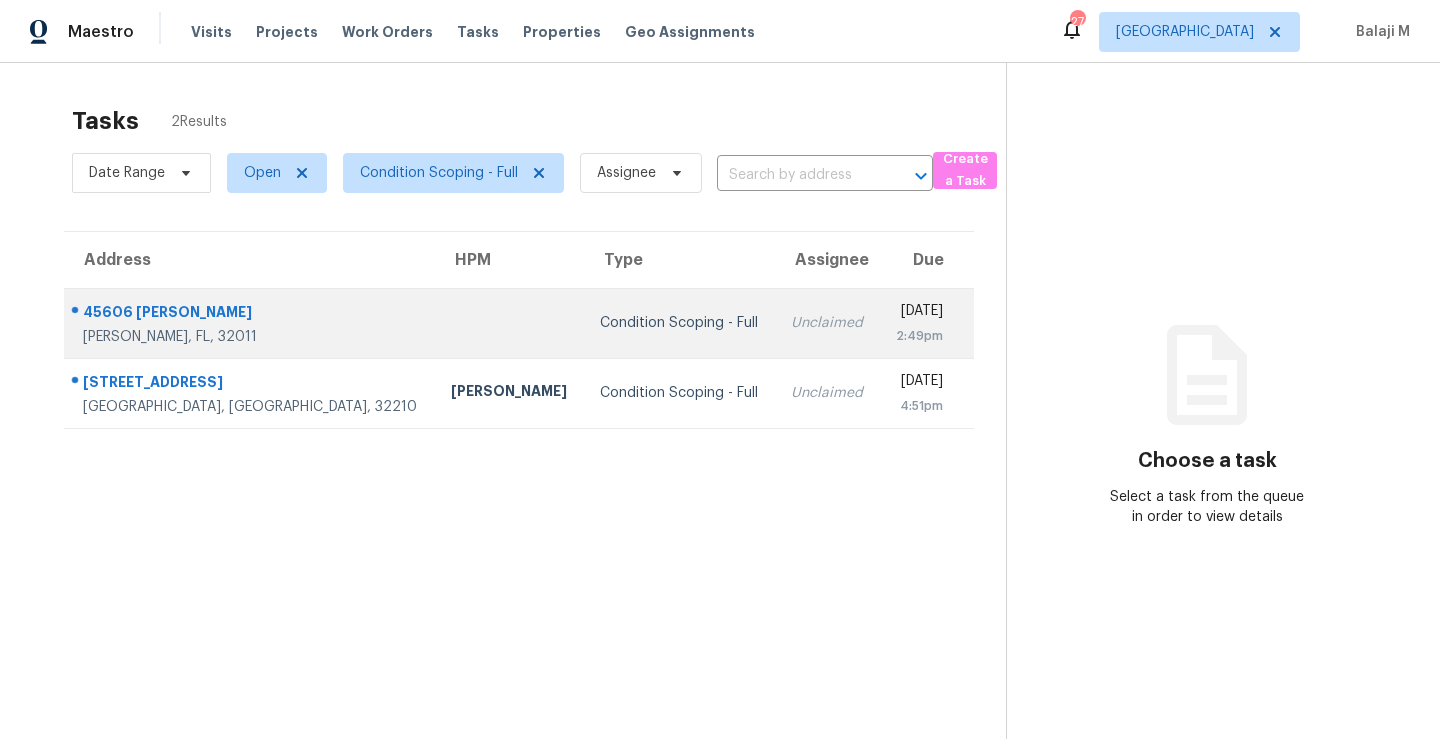 click at bounding box center [509, 323] 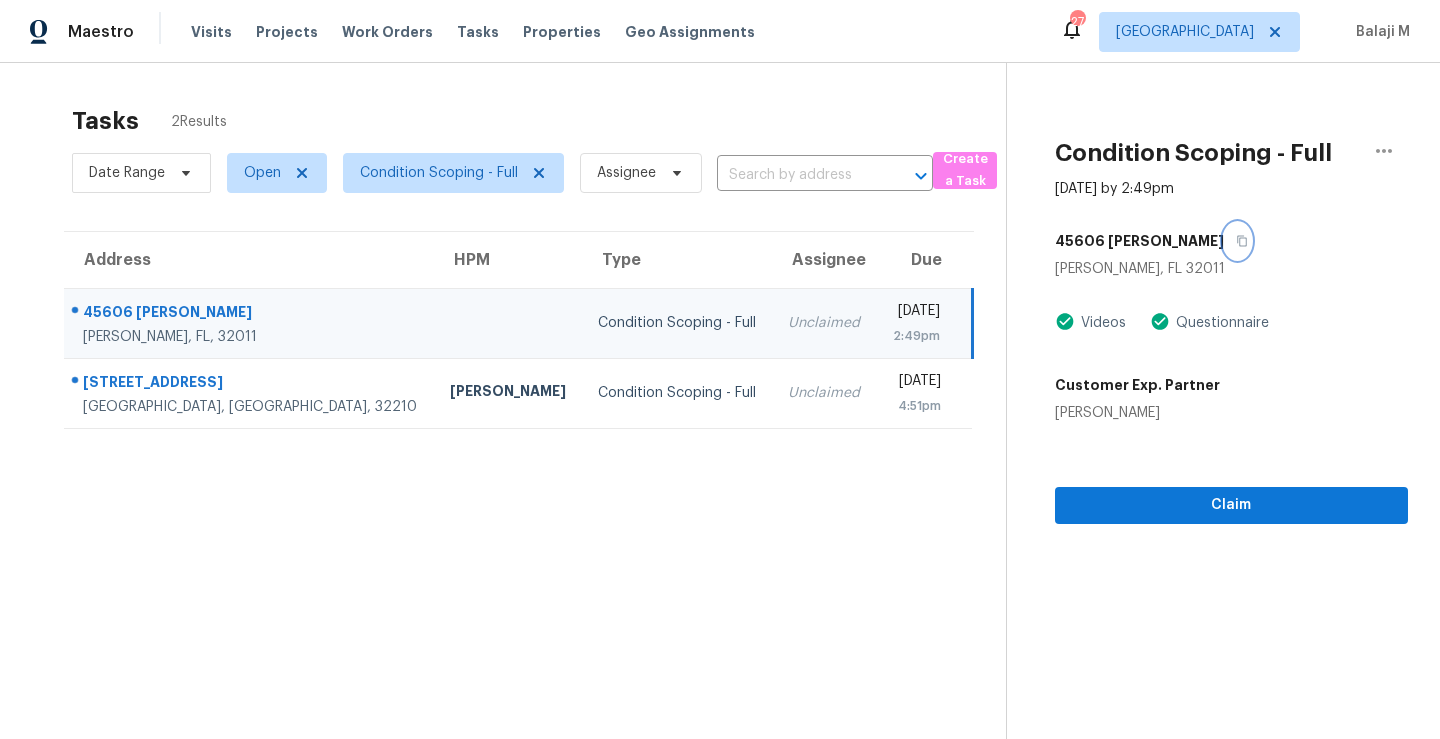 click 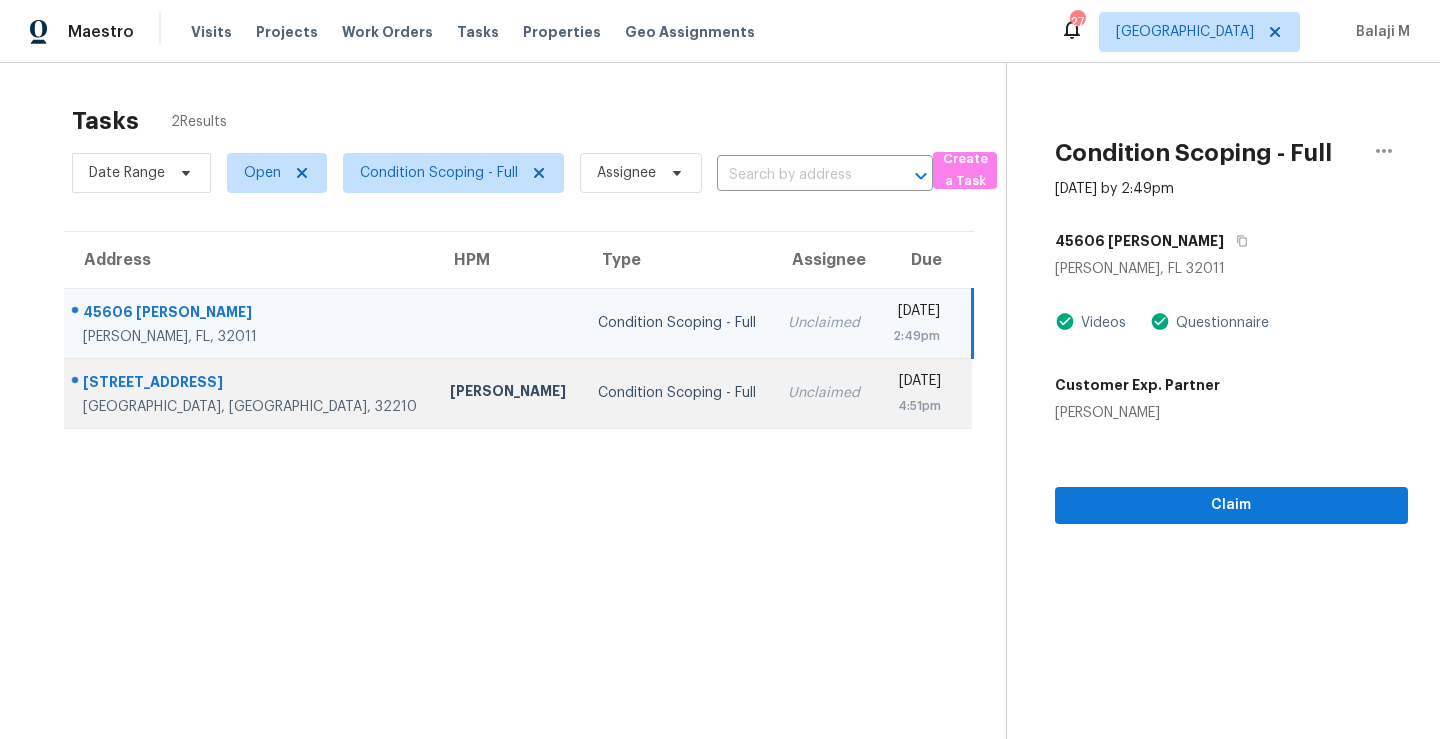 click on "[PERSON_NAME]" at bounding box center (508, 393) 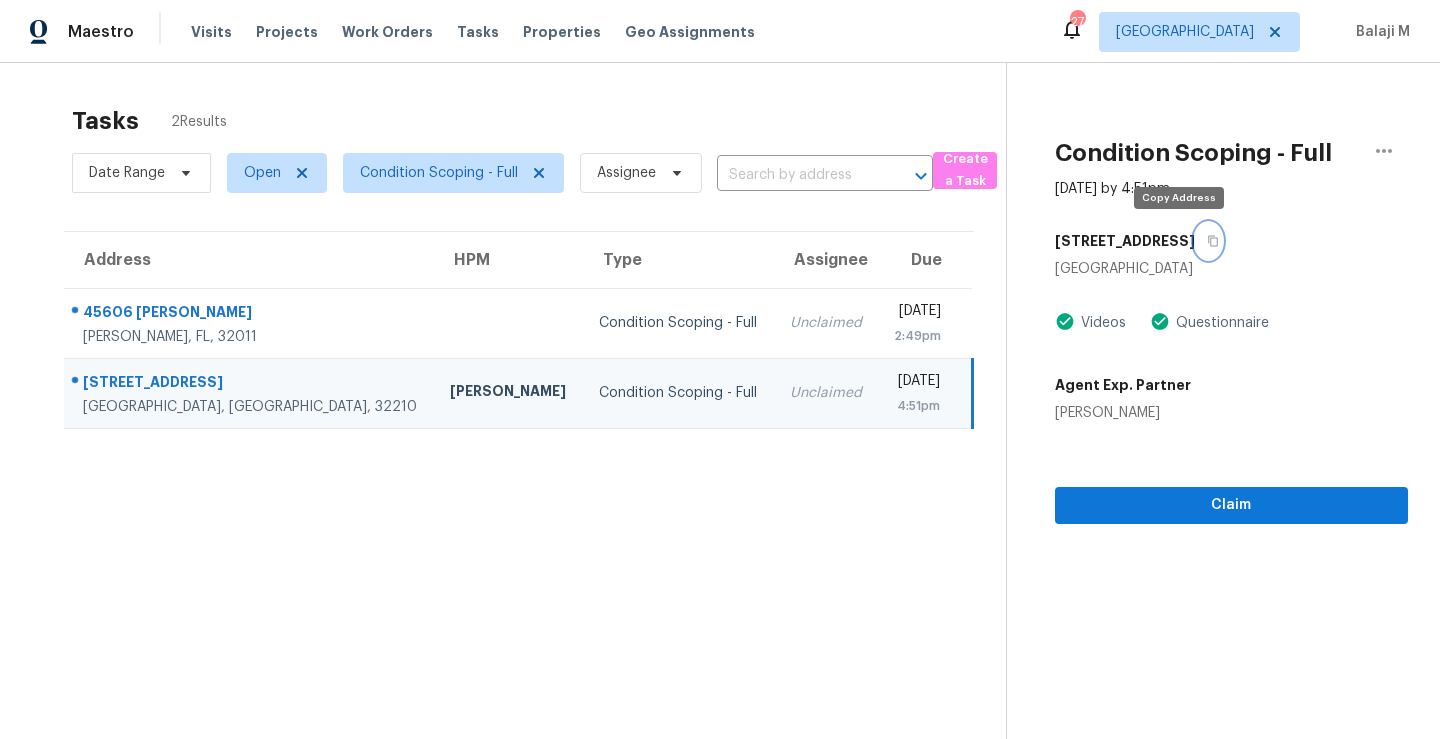 click 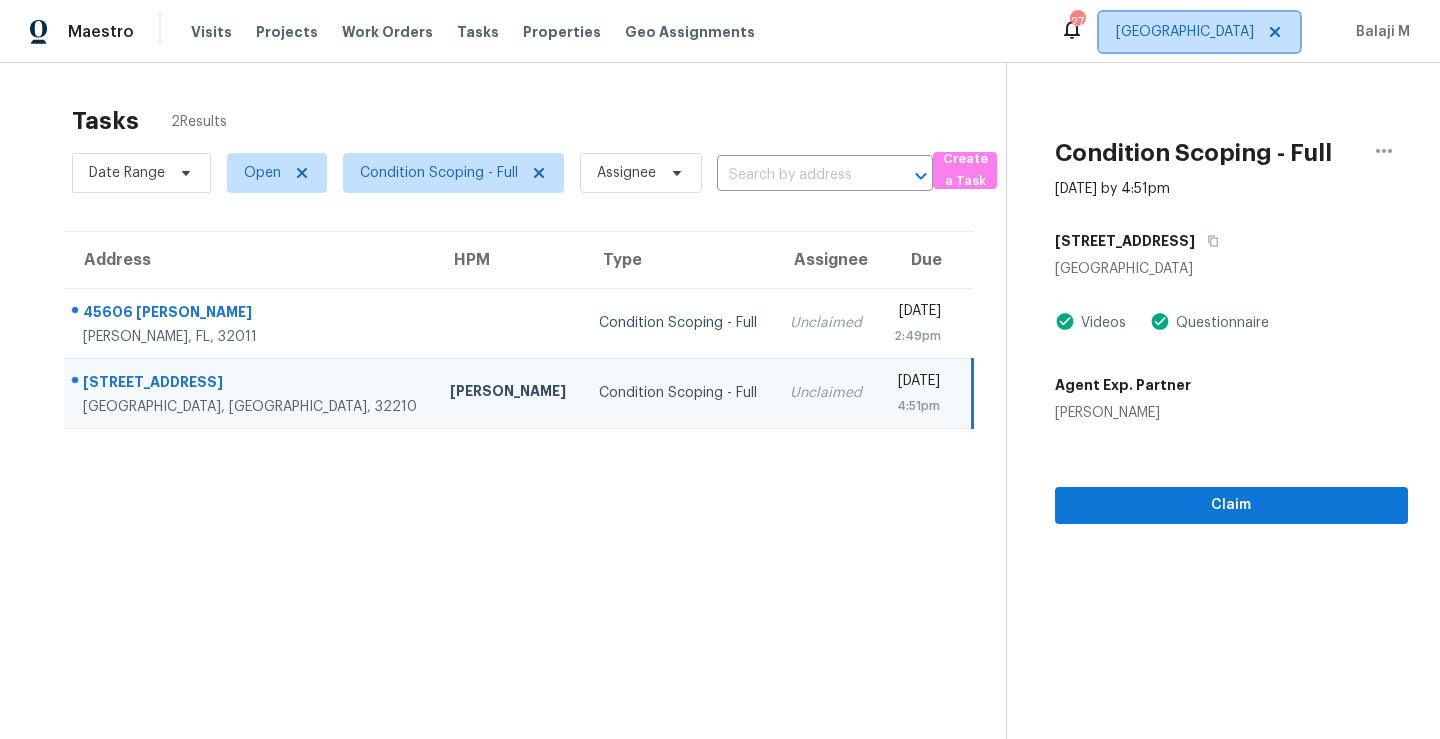 click on "[GEOGRAPHIC_DATA]" at bounding box center [1185, 32] 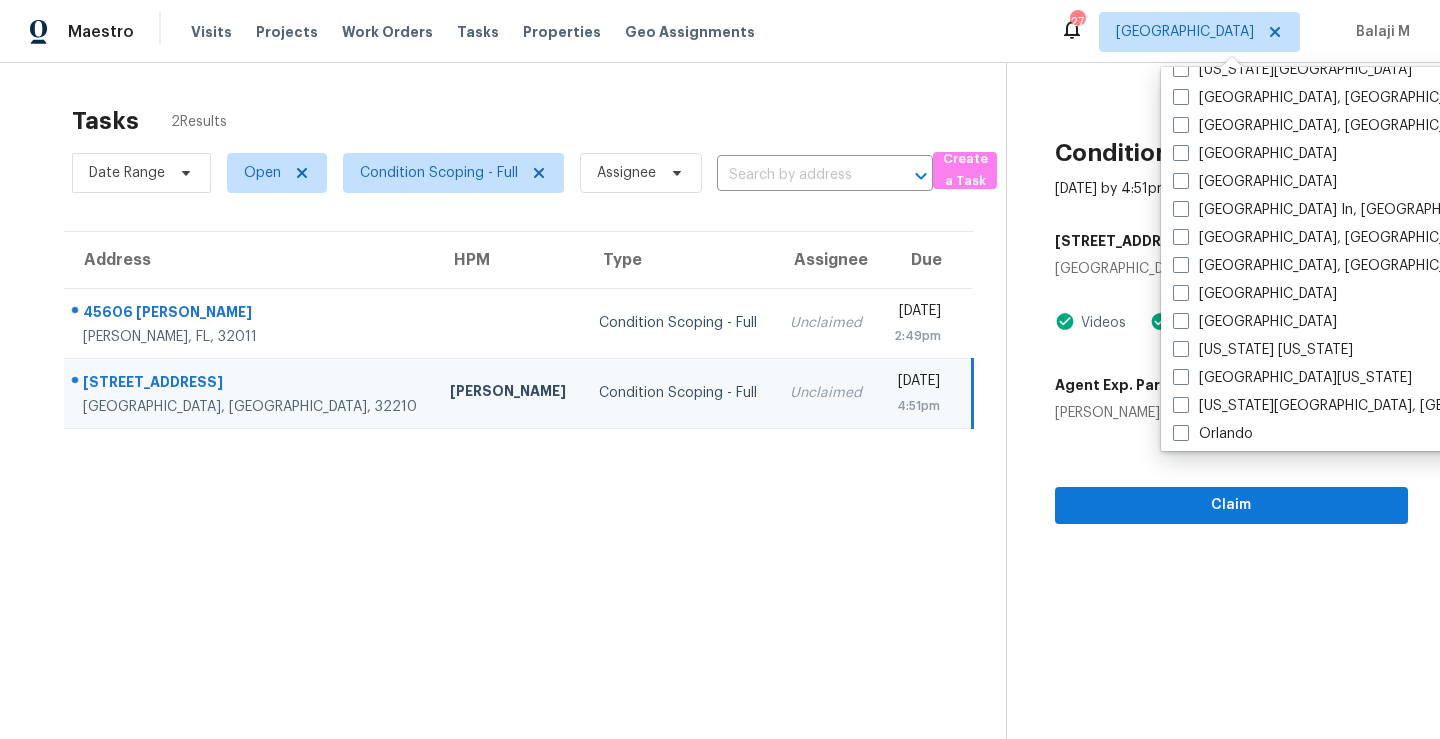 scroll, scrollTop: 849, scrollLeft: 0, axis: vertical 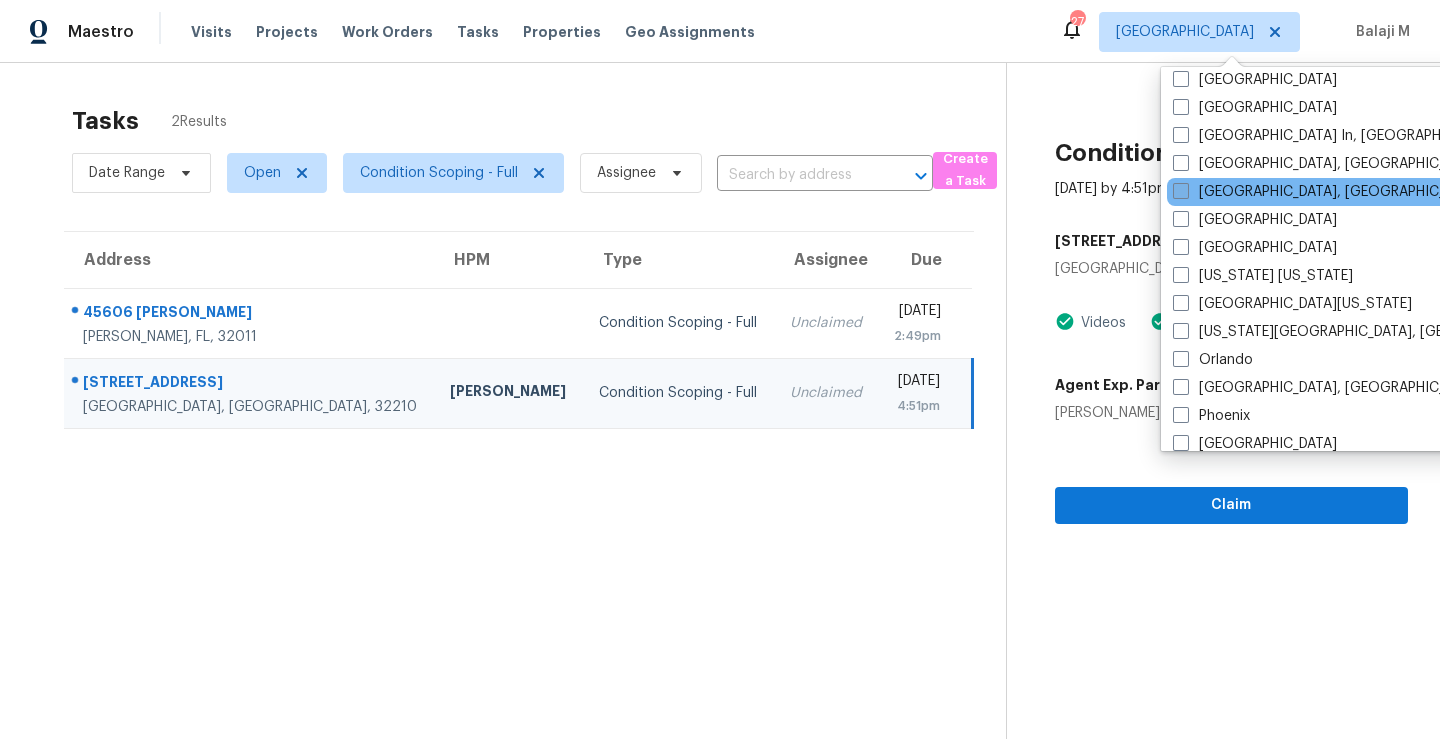 click on "[GEOGRAPHIC_DATA], [GEOGRAPHIC_DATA]" at bounding box center (1328, 192) 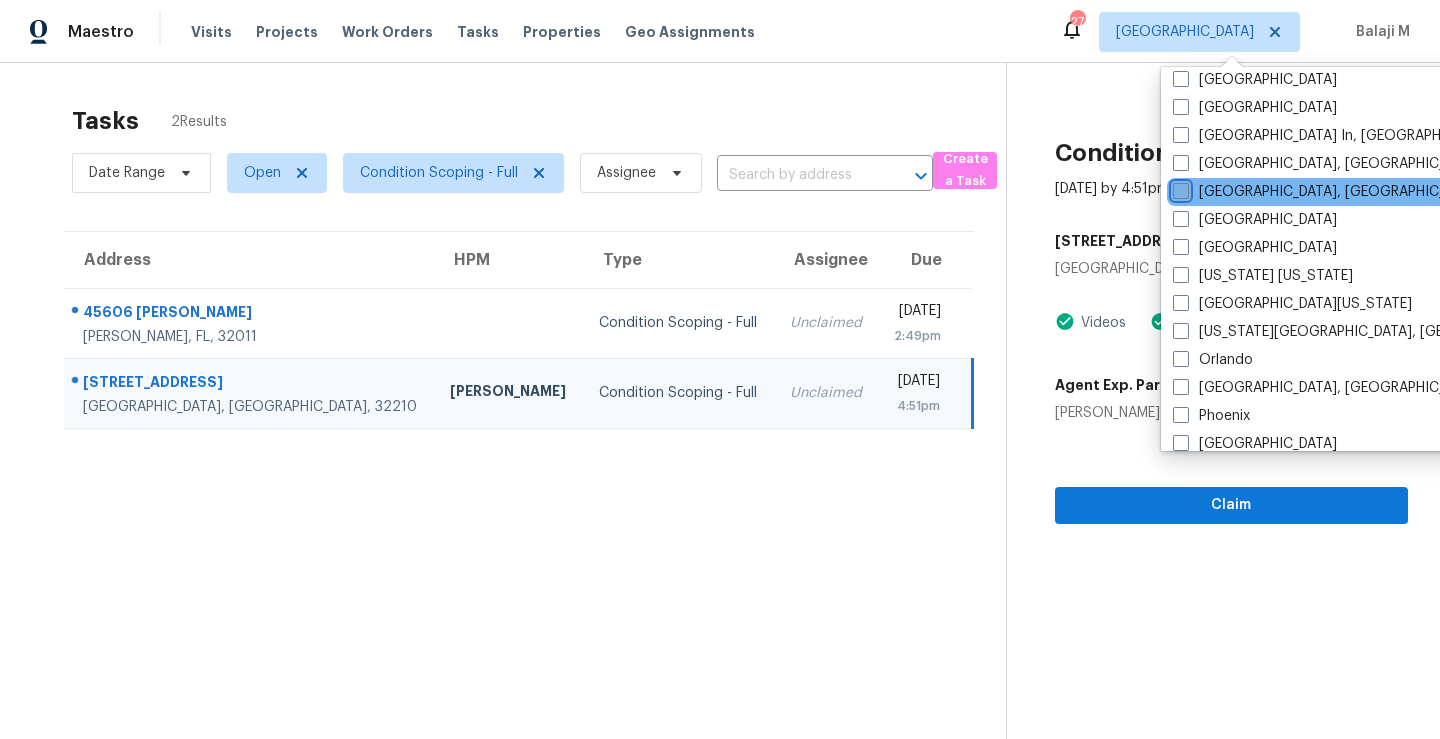 click on "[GEOGRAPHIC_DATA], [GEOGRAPHIC_DATA]" at bounding box center (1179, 188) 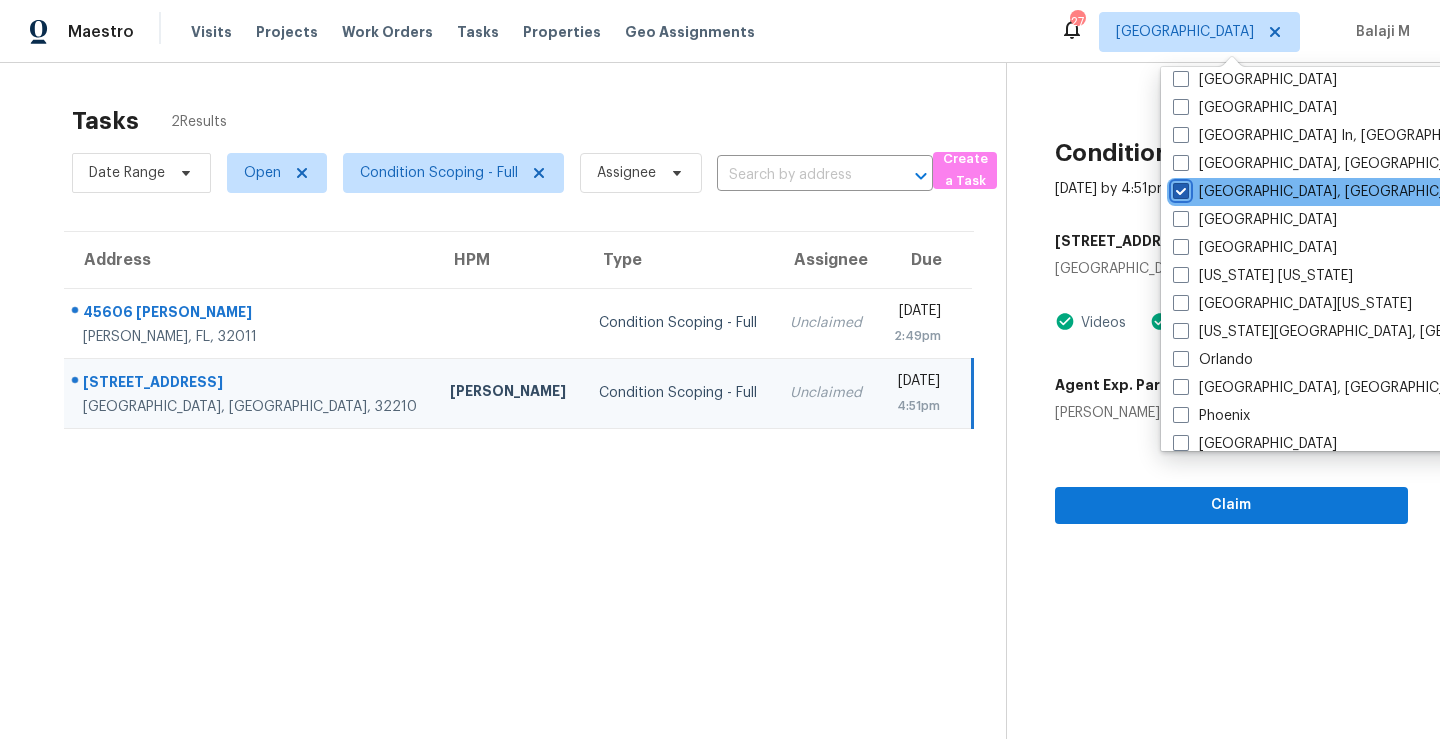 checkbox on "true" 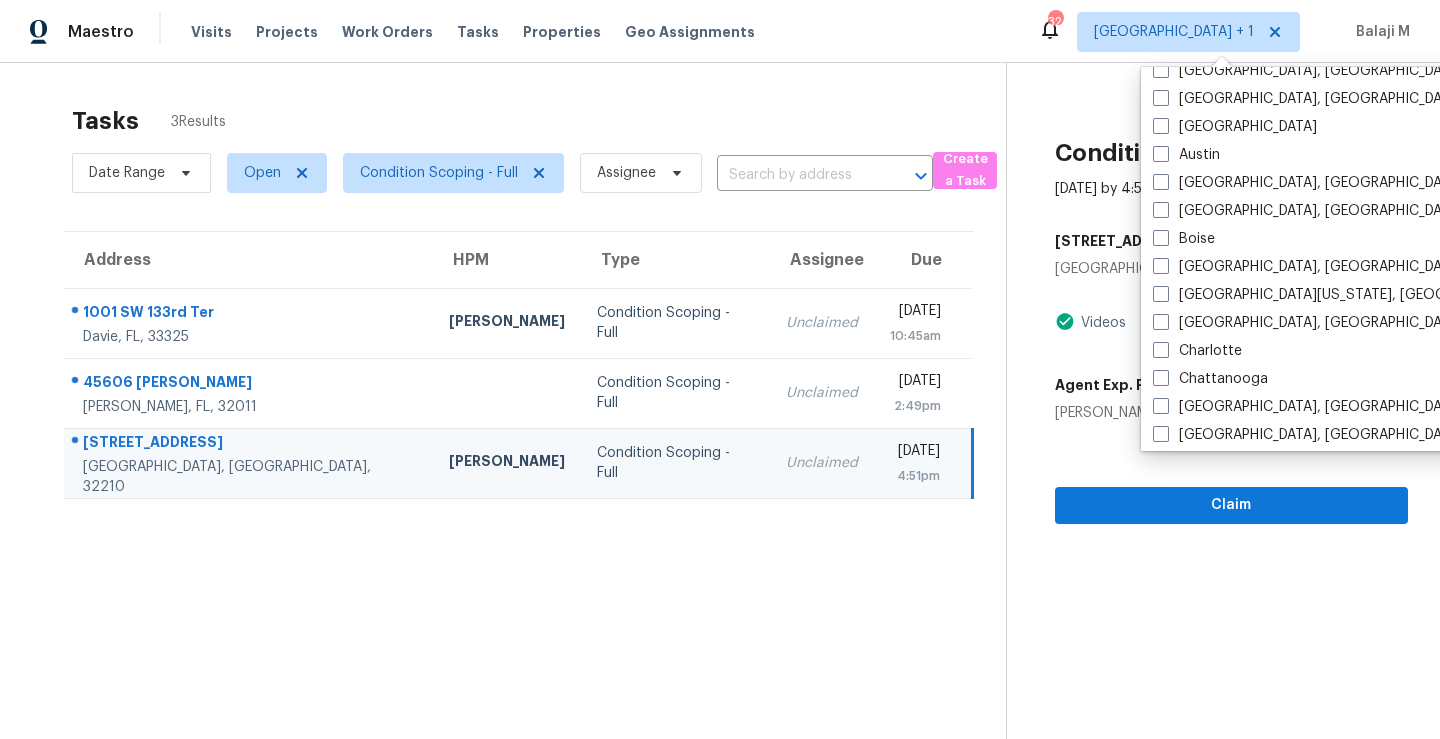 scroll, scrollTop: 0, scrollLeft: 0, axis: both 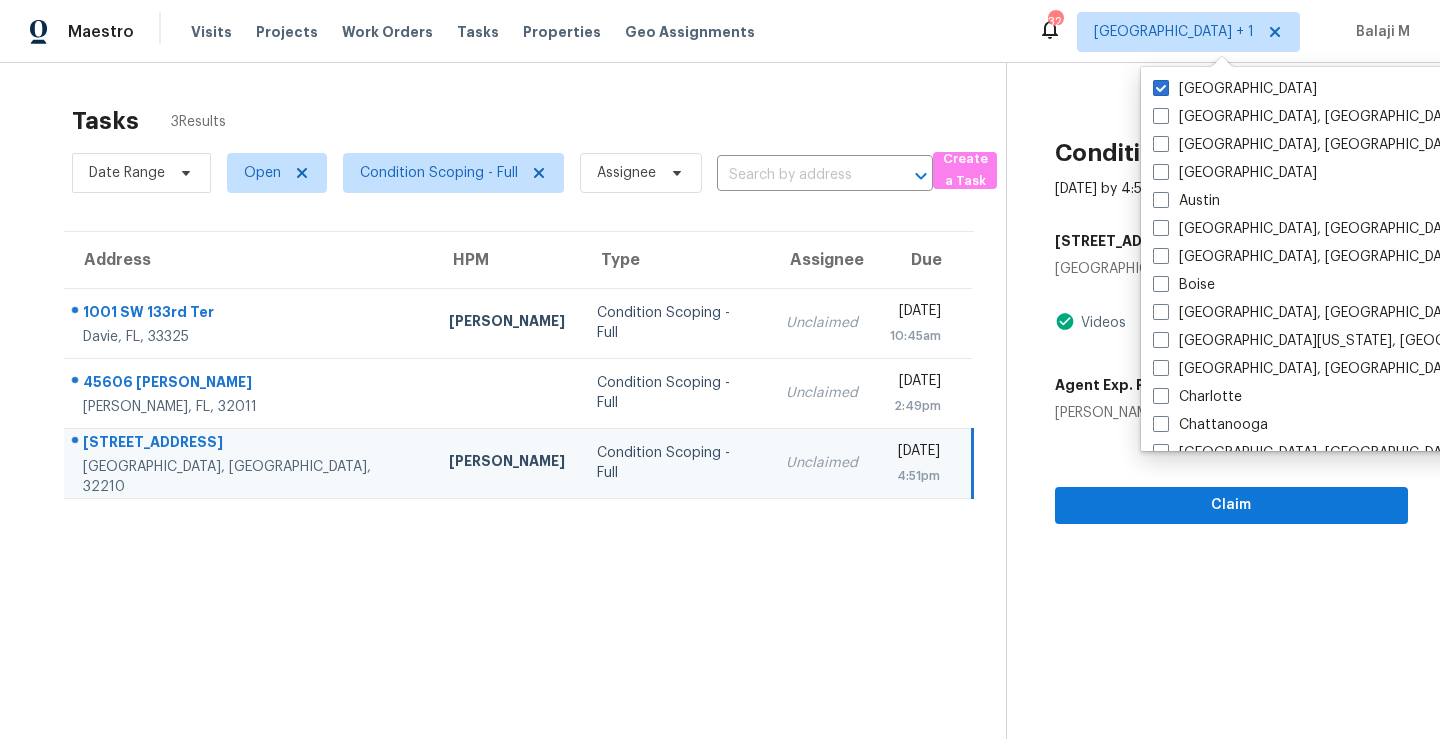 click on "[GEOGRAPHIC_DATA] [GEOGRAPHIC_DATA], [GEOGRAPHIC_DATA] [GEOGRAPHIC_DATA], [GEOGRAPHIC_DATA] [GEOGRAPHIC_DATA] [GEOGRAPHIC_DATA] [GEOGRAPHIC_DATA], [GEOGRAPHIC_DATA] [GEOGRAPHIC_DATA], [GEOGRAPHIC_DATA] [GEOGRAPHIC_DATA], [GEOGRAPHIC_DATA] [GEOGRAPHIC_DATA][US_STATE], [GEOGRAPHIC_DATA] [GEOGRAPHIC_DATA], [GEOGRAPHIC_DATA] [GEOGRAPHIC_DATA] [GEOGRAPHIC_DATA] [GEOGRAPHIC_DATA], [GEOGRAPHIC_DATA] [GEOGRAPHIC_DATA], [GEOGRAPHIC_DATA] [GEOGRAPHIC_DATA], [GEOGRAPHIC_DATA] [US_STATE][GEOGRAPHIC_DATA], [GEOGRAPHIC_DATA] [GEOGRAPHIC_DATA], [GEOGRAPHIC_DATA] [GEOGRAPHIC_DATA], [GEOGRAPHIC_DATA] [GEOGRAPHIC_DATA], [GEOGRAPHIC_DATA] [GEOGRAPHIC_DATA] [GEOGRAPHIC_DATA] [GEOGRAPHIC_DATA], [GEOGRAPHIC_DATA] [GEOGRAPHIC_DATA], [GEOGRAPHIC_DATA] [GEOGRAPHIC_DATA], [GEOGRAPHIC_DATA] [GEOGRAPHIC_DATA] [GEOGRAPHIC_DATA], [GEOGRAPHIC_DATA] [US_STATE][GEOGRAPHIC_DATA] [GEOGRAPHIC_DATA], [GEOGRAPHIC_DATA] [GEOGRAPHIC_DATA], [GEOGRAPHIC_DATA] [GEOGRAPHIC_DATA] [GEOGRAPHIC_DATA] [GEOGRAPHIC_DATA] In, [GEOGRAPHIC_DATA] [GEOGRAPHIC_DATA], [GEOGRAPHIC_DATA] [GEOGRAPHIC_DATA], [GEOGRAPHIC_DATA] [GEOGRAPHIC_DATA] [GEOGRAPHIC_DATA] [US_STATE] [US_STATE] [GEOGRAPHIC_DATA][US_STATE] [US_STATE][GEOGRAPHIC_DATA], [GEOGRAPHIC_DATA] [GEOGRAPHIC_DATA] [GEOGRAPHIC_DATA], [GEOGRAPHIC_DATA] [GEOGRAPHIC_DATA] [GEOGRAPHIC_DATA] [GEOGRAPHIC_DATA], [GEOGRAPHIC_DATA] [GEOGRAPHIC_DATA] [GEOGRAPHIC_DATA], [GEOGRAPHIC_DATA] [GEOGRAPHIC_DATA], [GEOGRAPHIC_DATA] [GEOGRAPHIC_DATA] [GEOGRAPHIC_DATA] [GEOGRAPHIC_DATA] [GEOGRAPHIC_DATA] [GEOGRAPHIC_DATA], [GEOGRAPHIC_DATA] [GEOGRAPHIC_DATA], [GEOGRAPHIC_DATA] [GEOGRAPHIC_DATA], [GEOGRAPHIC_DATA] [GEOGRAPHIC_DATA] [GEOGRAPHIC_DATA], [GEOGRAPHIC_DATA] [GEOGRAPHIC_DATA] [GEOGRAPHIC_DATA] [GEOGRAPHIC_DATA] [US_STATE], [GEOGRAPHIC_DATA]" at bounding box center [1348, 259] 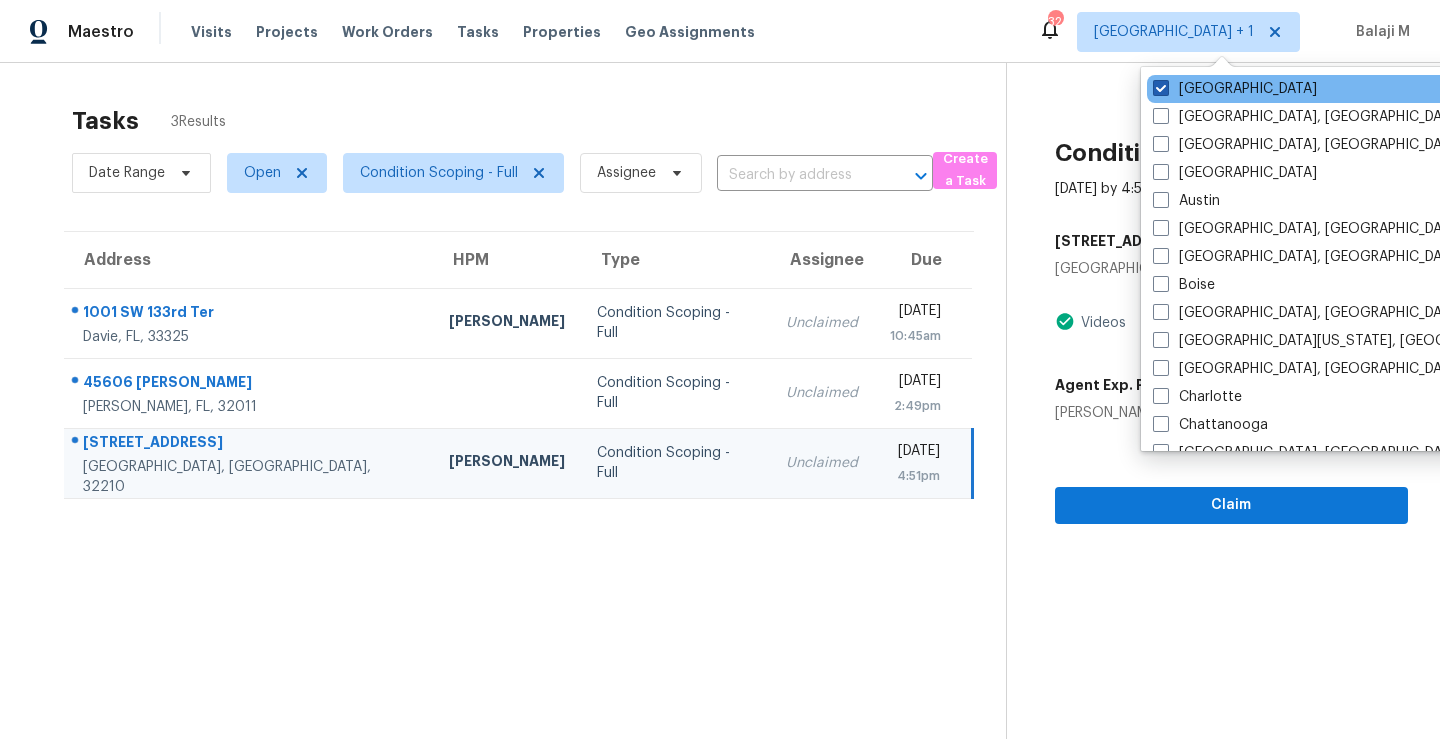 click on "[GEOGRAPHIC_DATA]" at bounding box center [1235, 89] 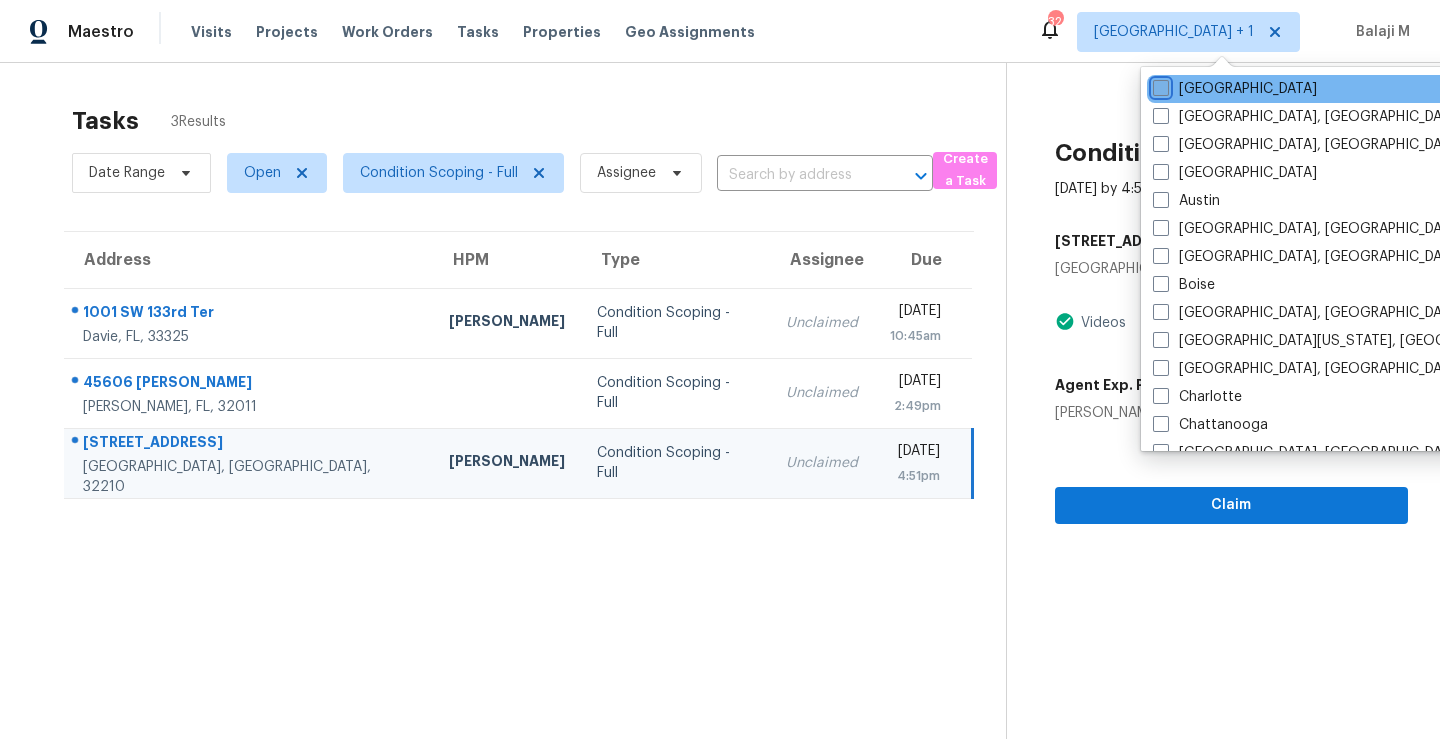 checkbox on "false" 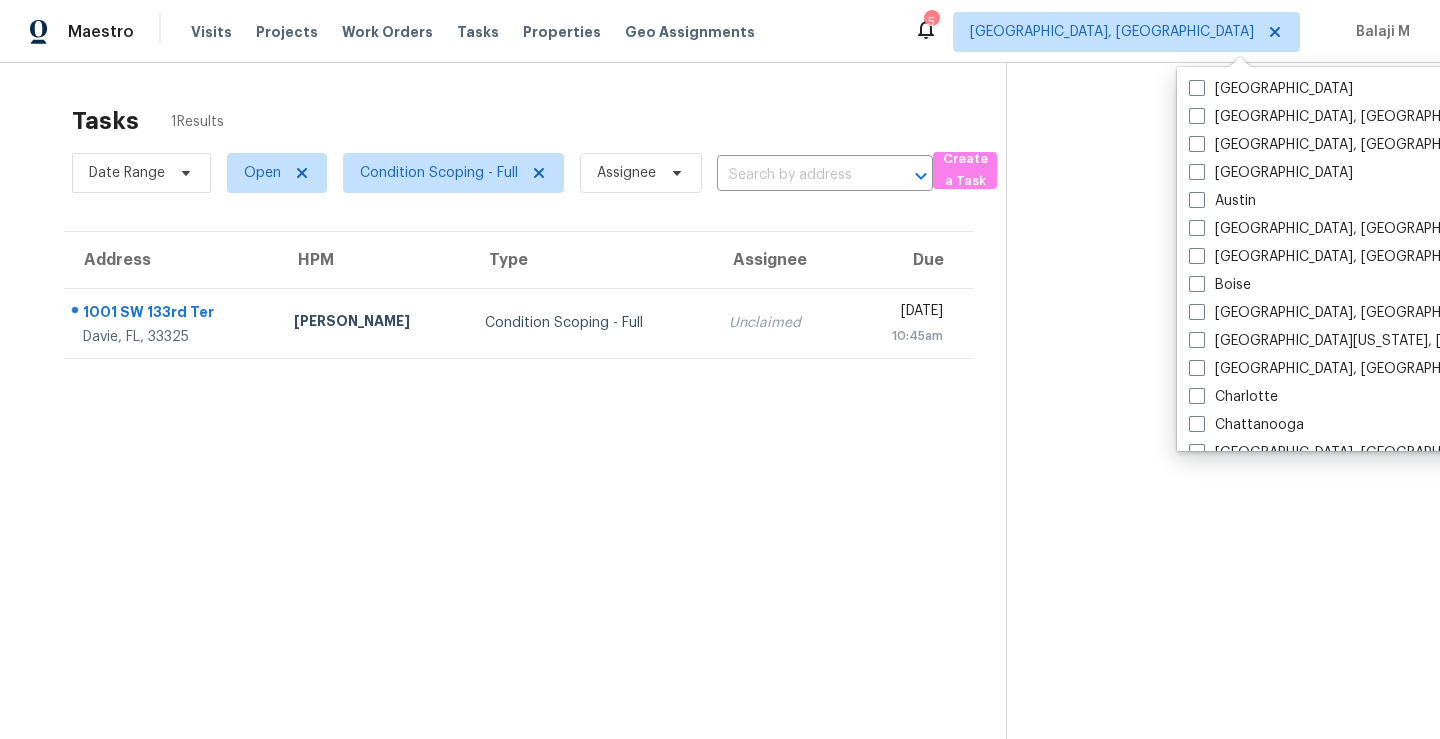click on "Tasks 1  Results Date Range Open Condition Scoping - Full Assignee ​ Create a Task Address HPM Type Assignee Due [STREET_ADDRESS] [PERSON_NAME] Condition Scoping - Full Unclaimed [DATE] 10:45am" at bounding box center [519, 448] 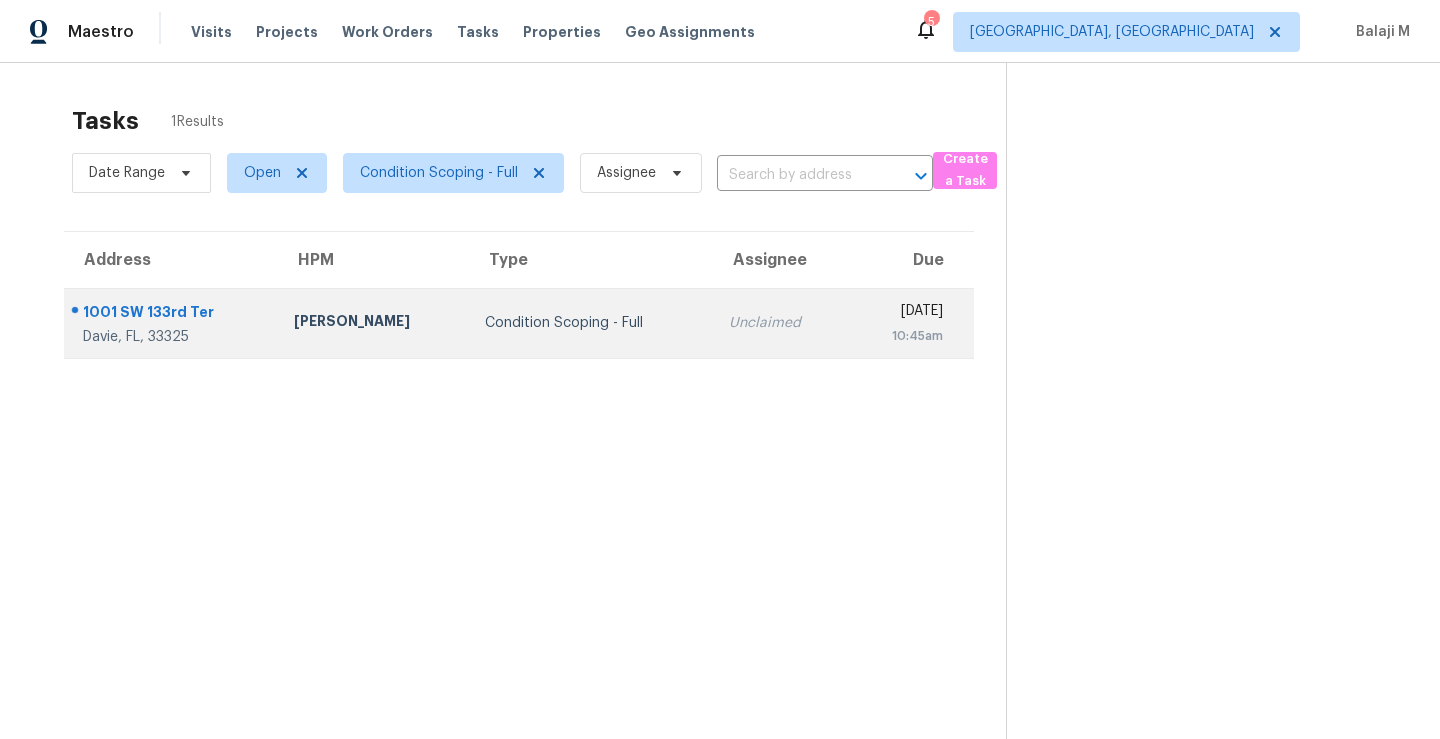 click on "Unclaimed" at bounding box center [780, 323] 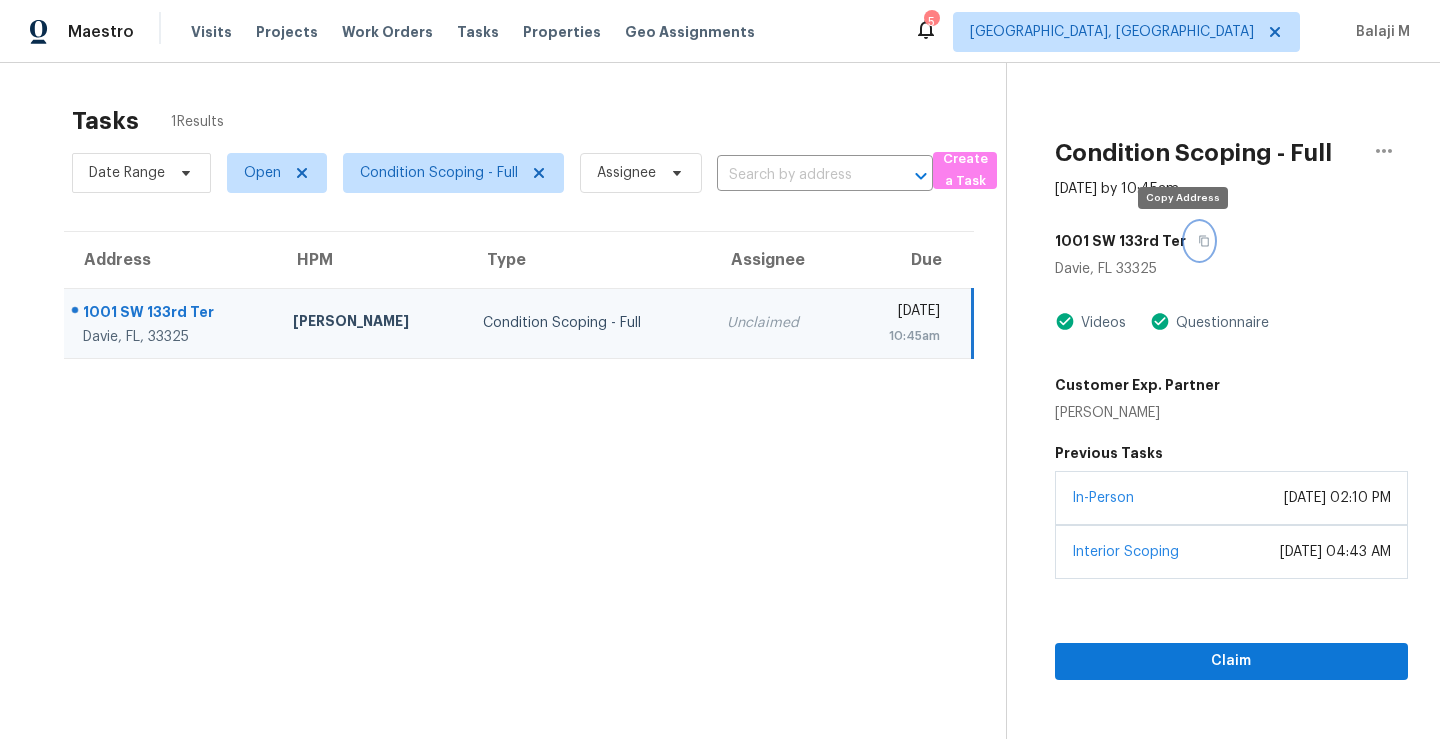 click 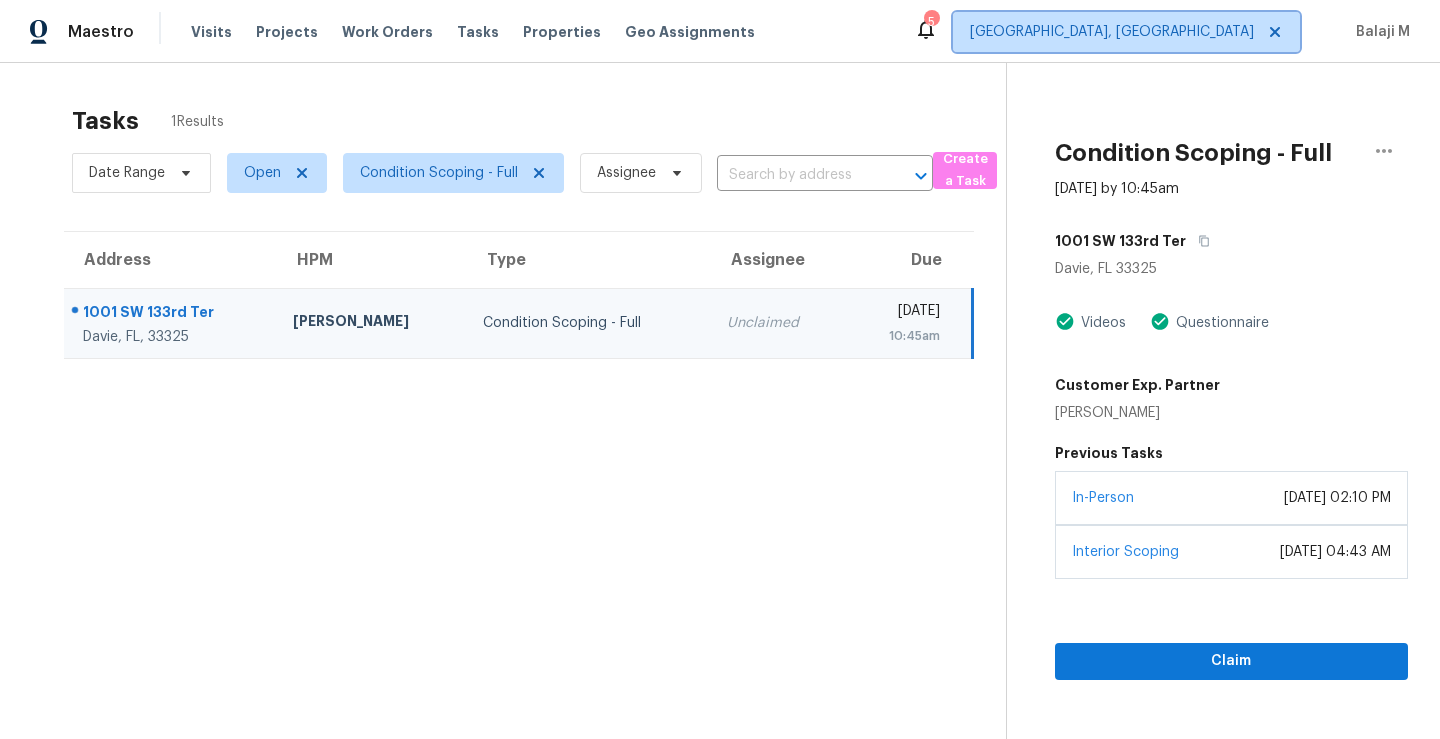 click on "[GEOGRAPHIC_DATA], [GEOGRAPHIC_DATA]" at bounding box center (1112, 32) 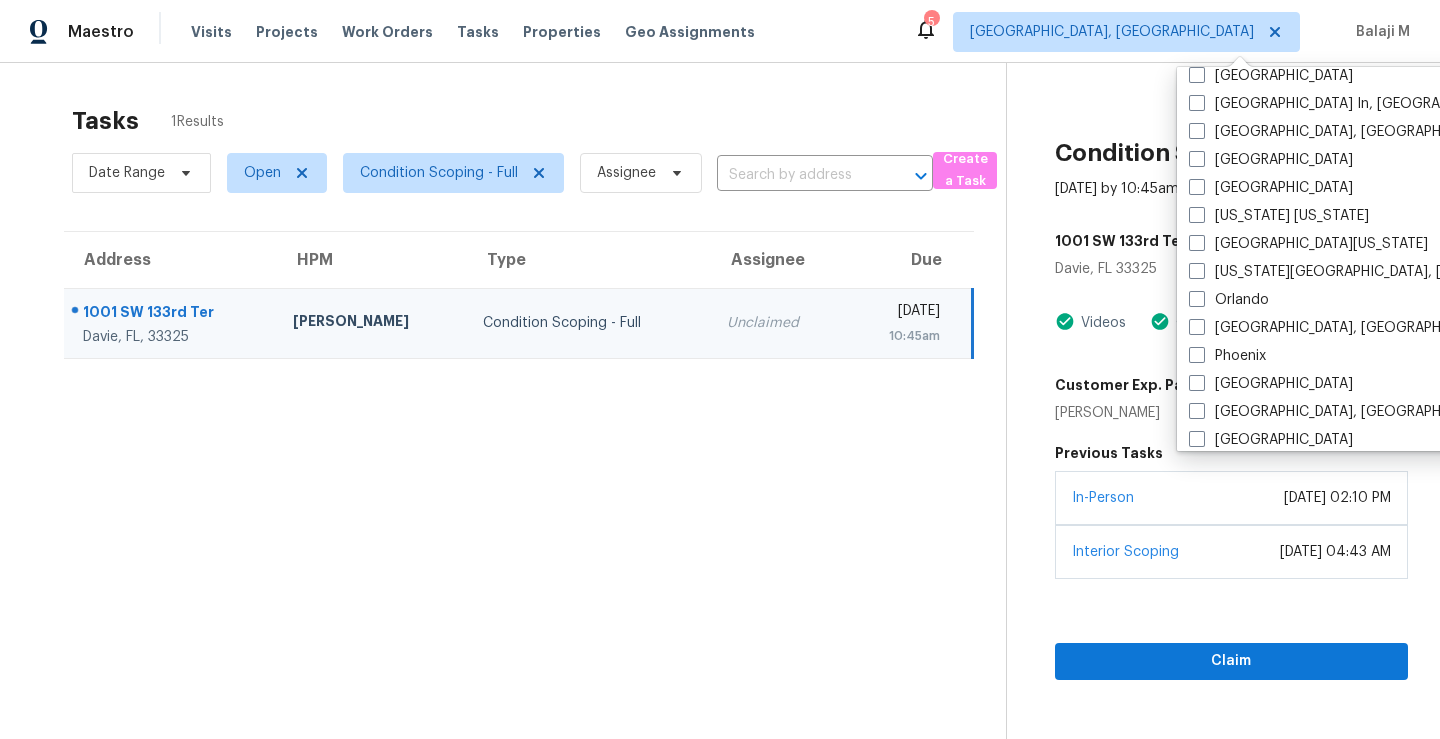 scroll, scrollTop: 937, scrollLeft: 0, axis: vertical 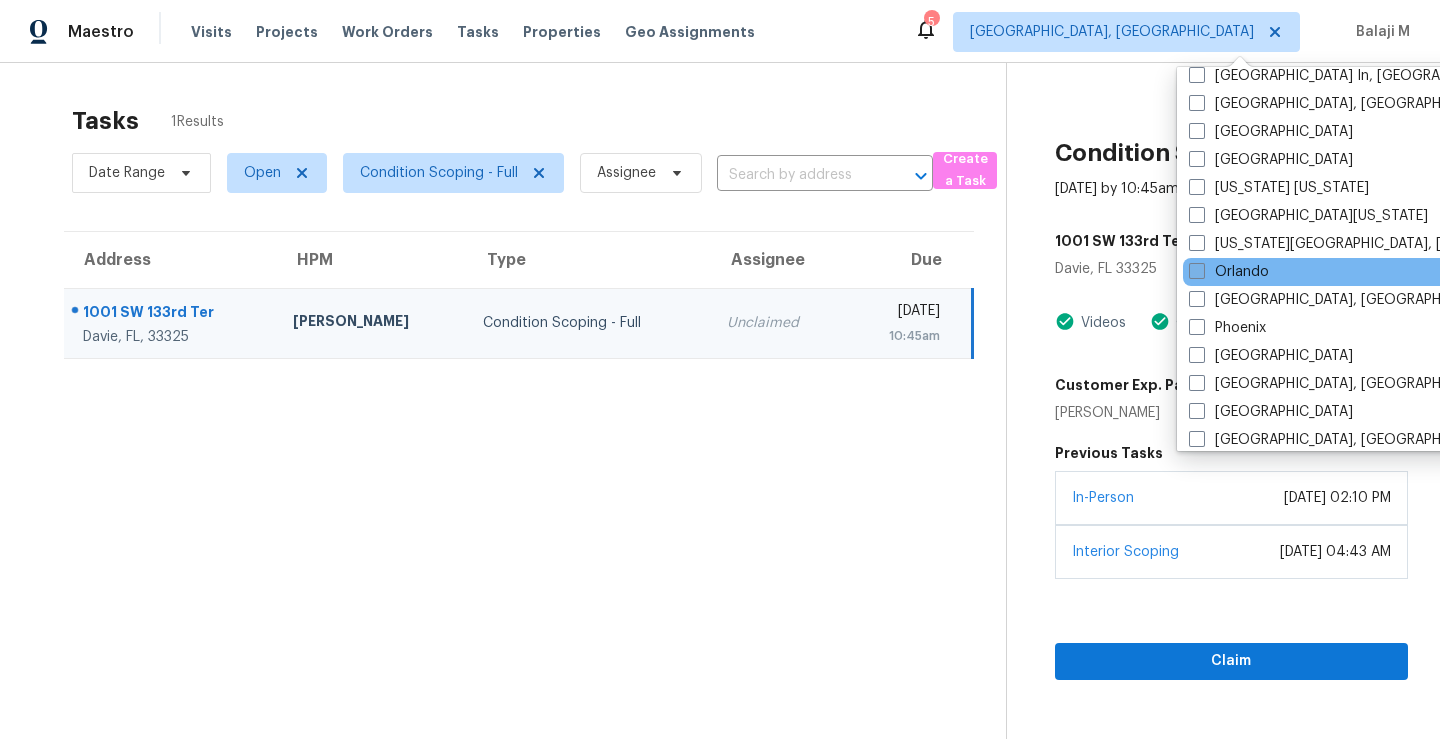 click on "Orlando" at bounding box center (1229, 272) 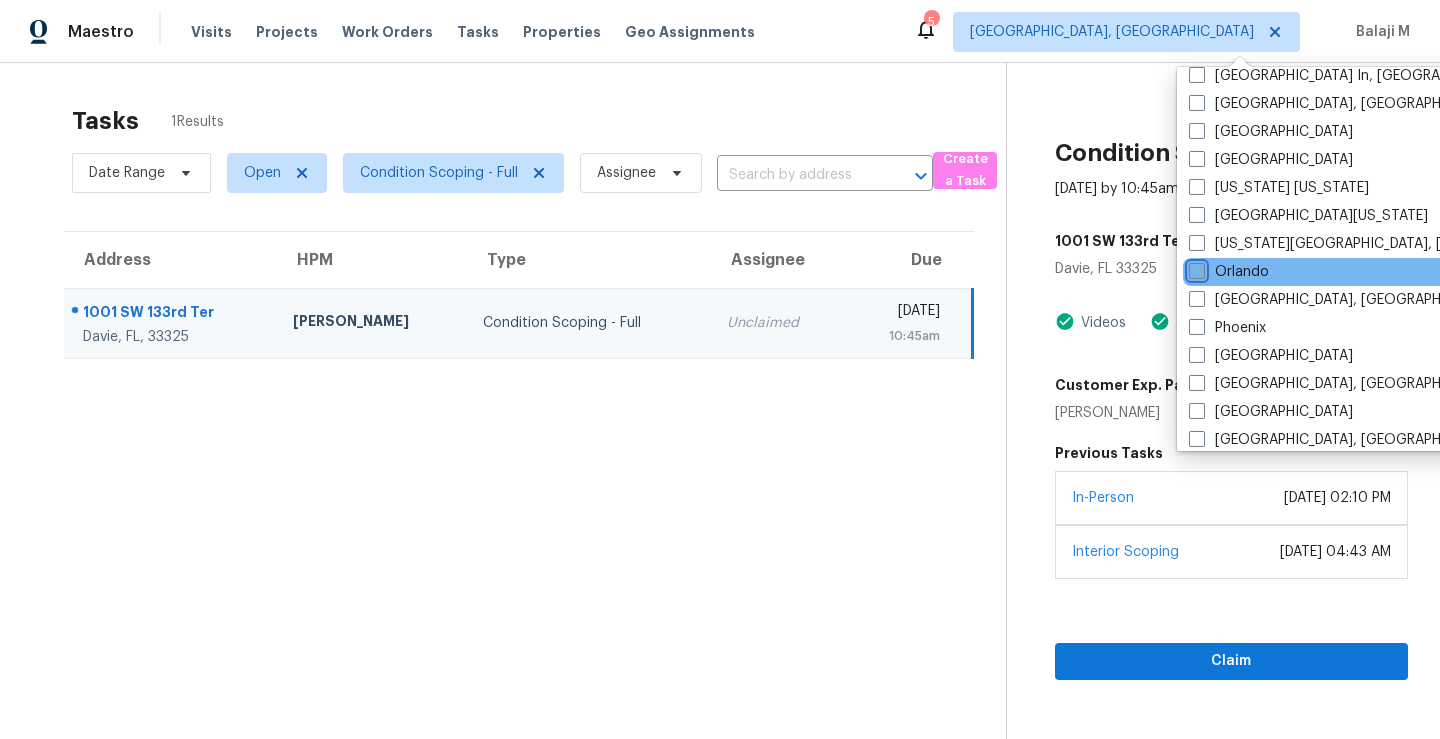 click on "Orlando" at bounding box center (1195, 268) 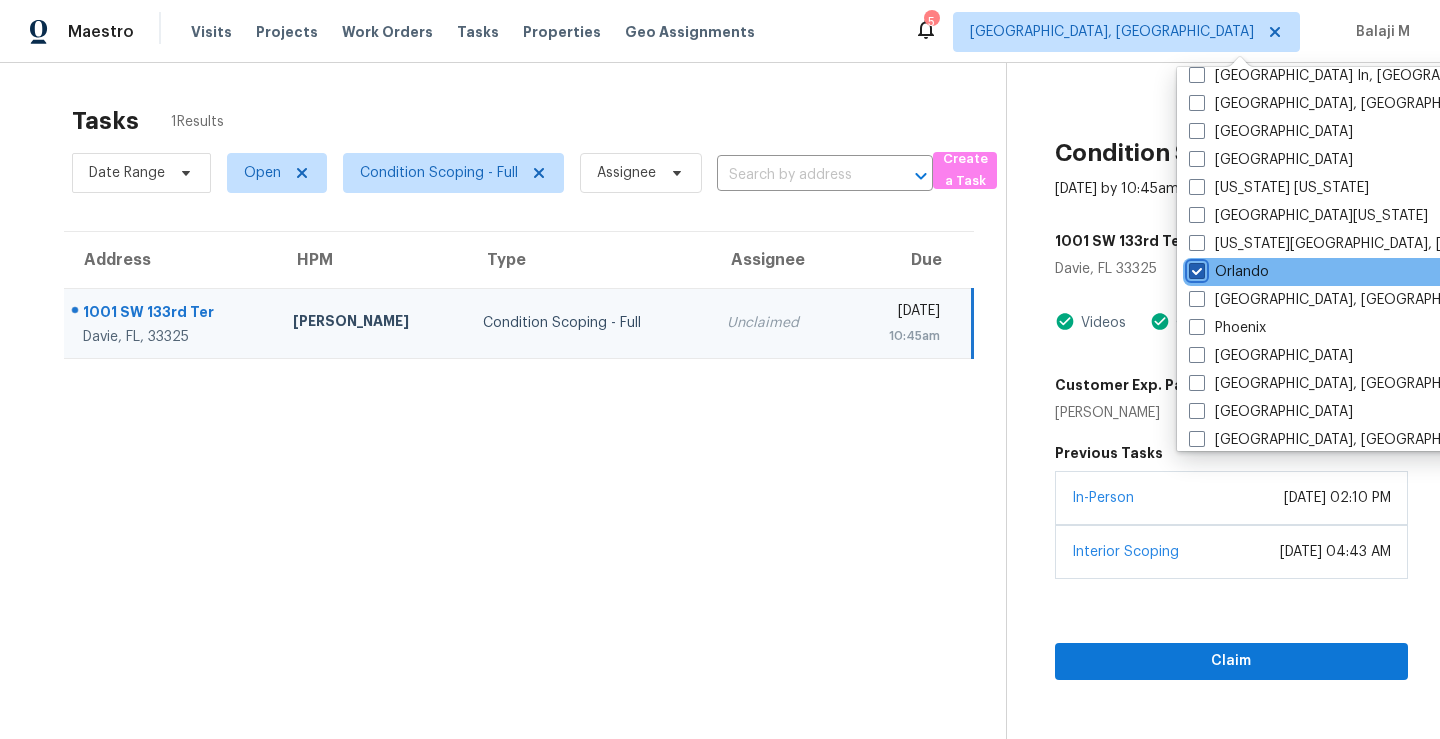 checkbox on "true" 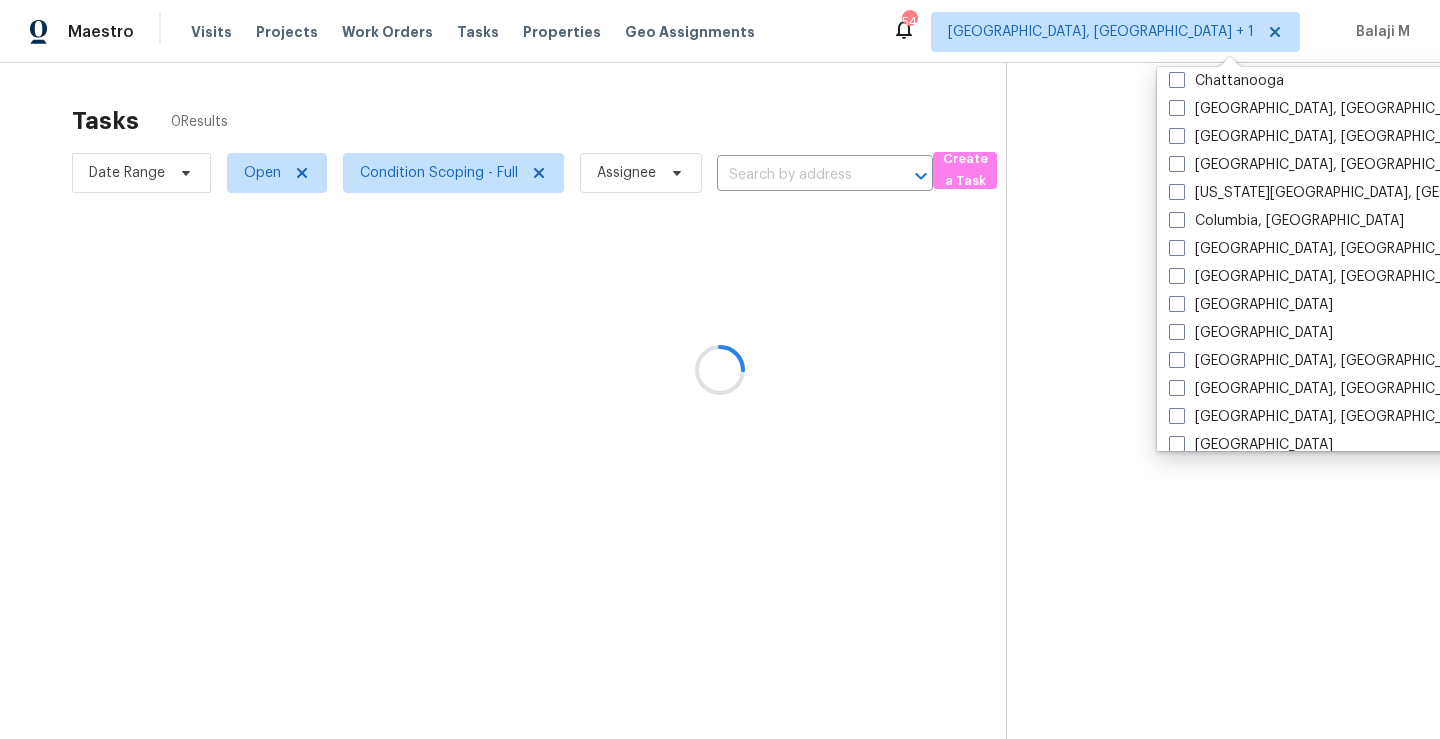 scroll, scrollTop: 0, scrollLeft: 0, axis: both 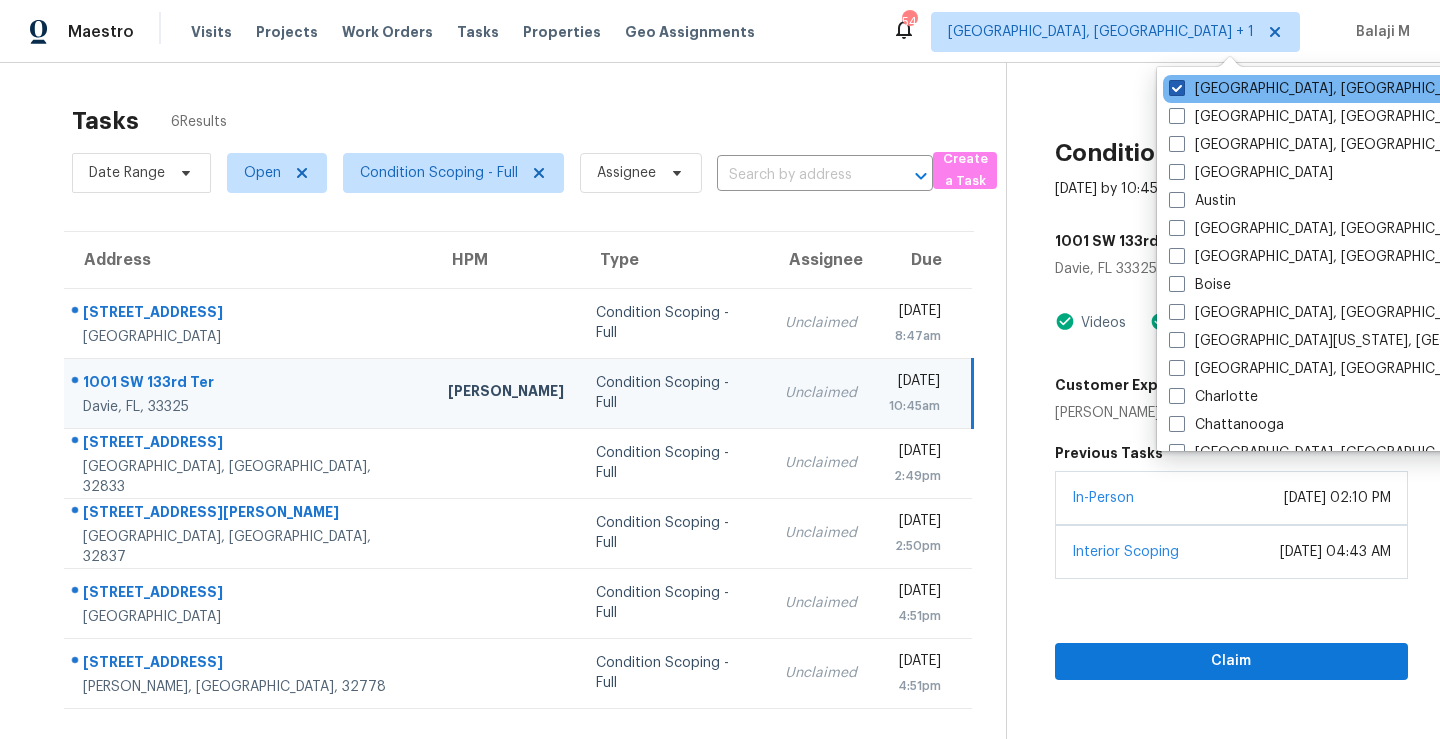 click on "[GEOGRAPHIC_DATA], [GEOGRAPHIC_DATA]" at bounding box center (1324, 89) 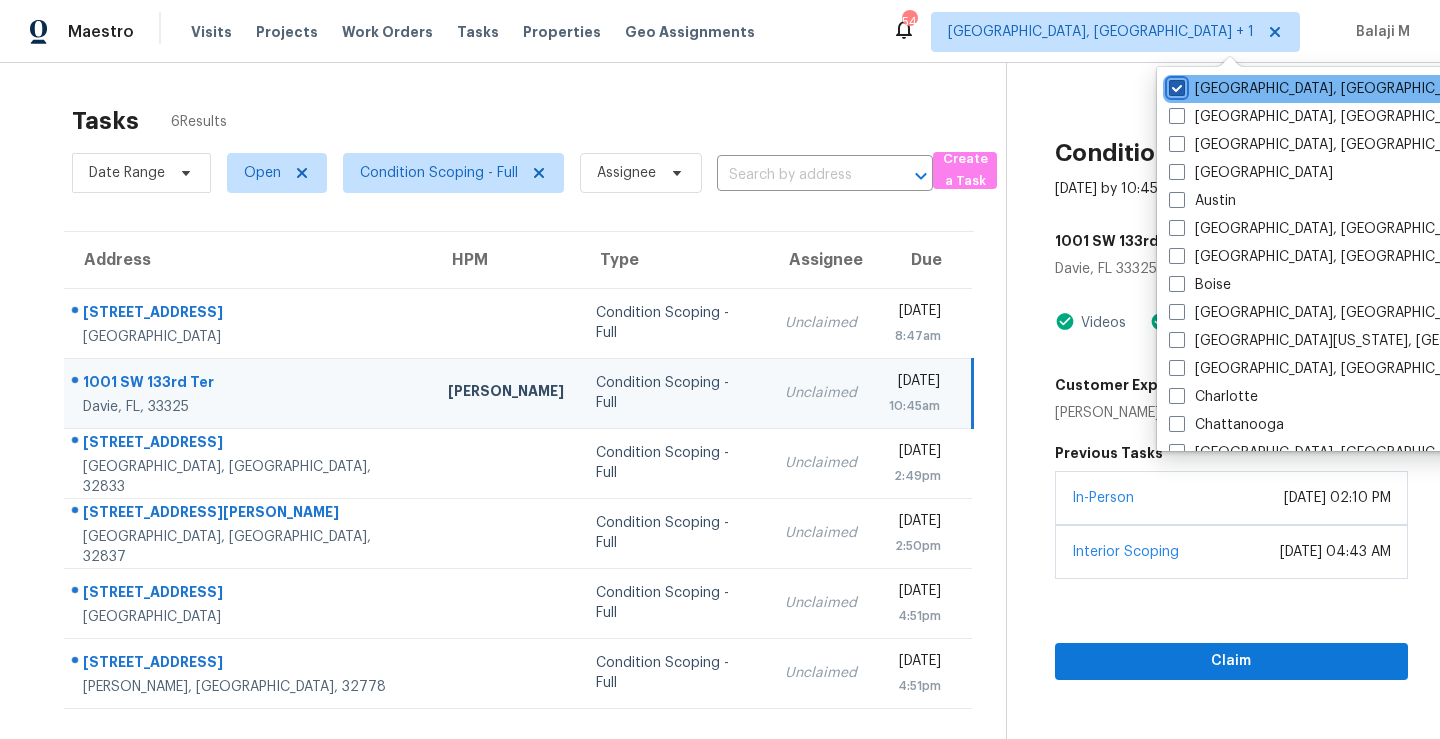 click on "[GEOGRAPHIC_DATA], [GEOGRAPHIC_DATA]" at bounding box center [1175, 85] 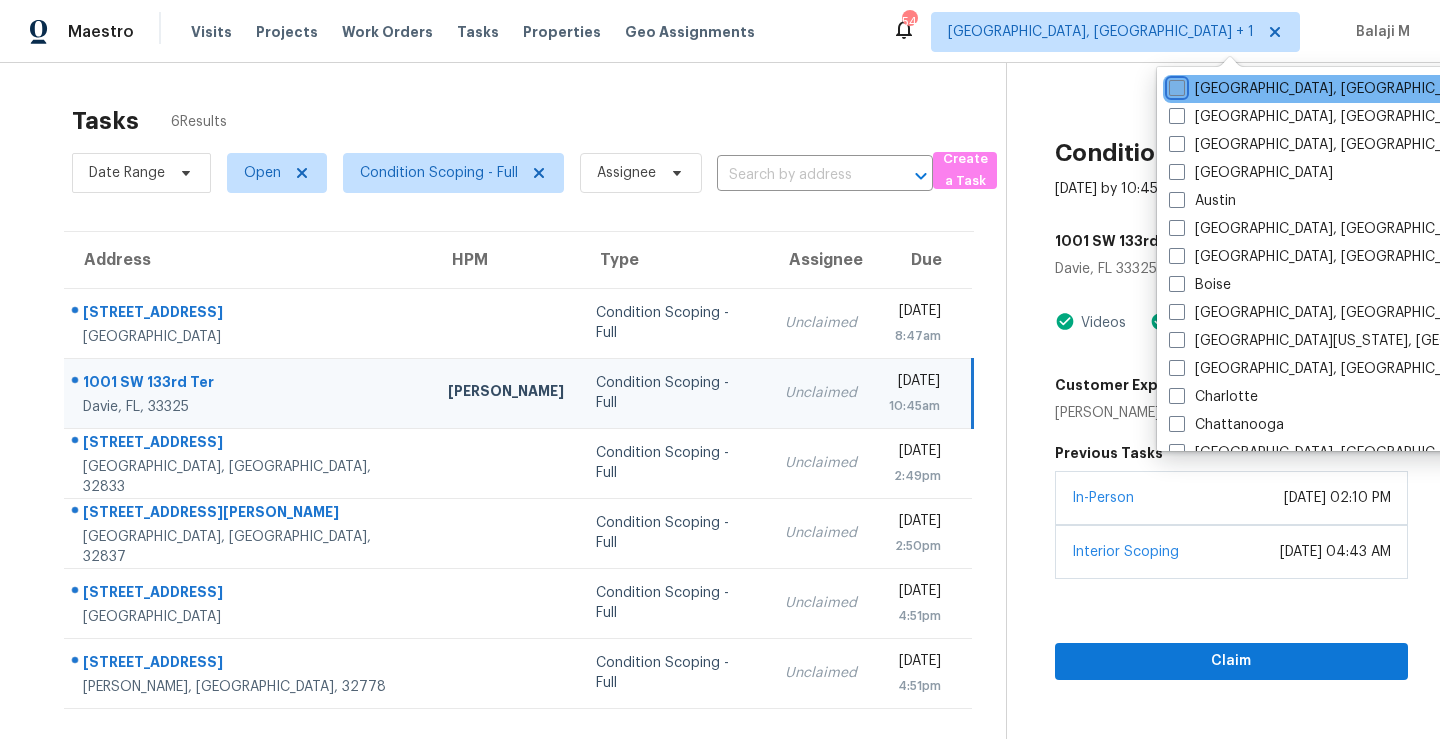 checkbox on "false" 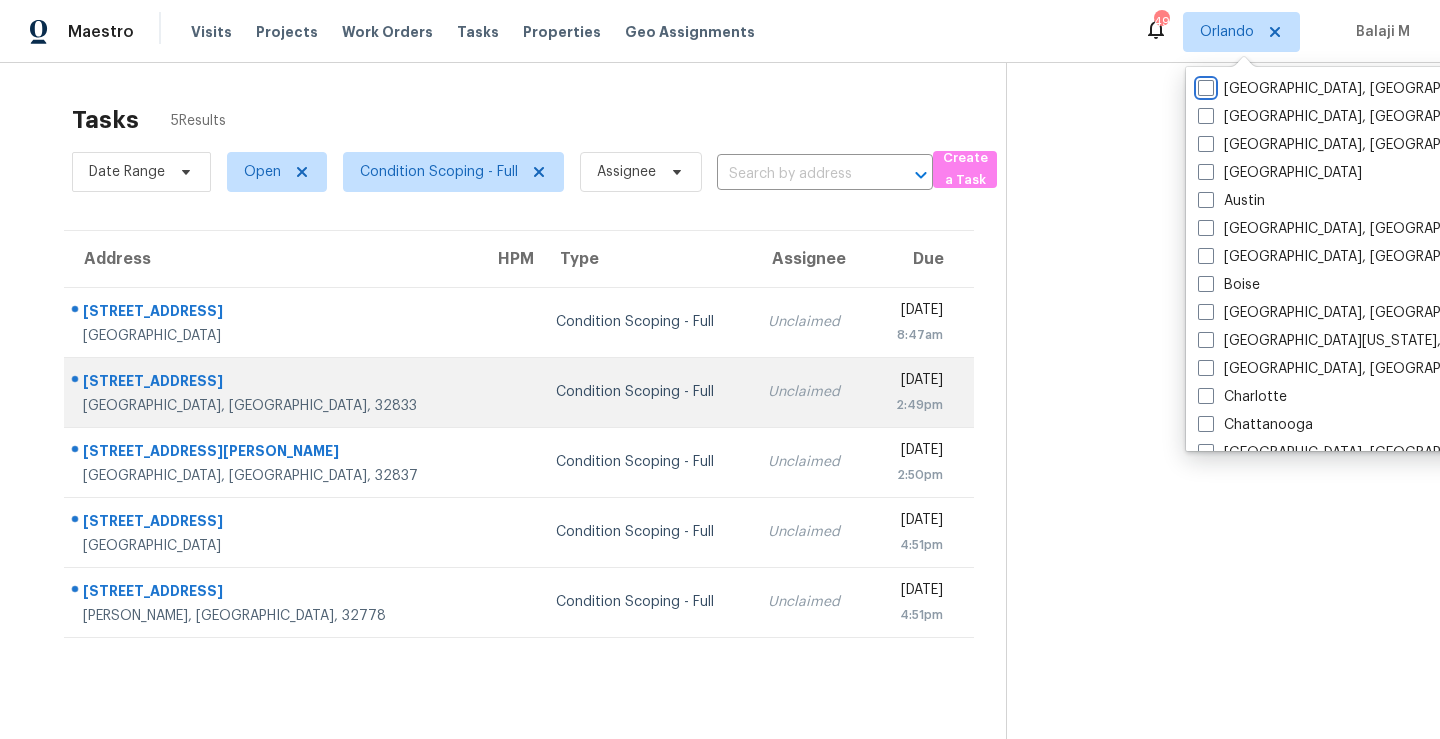 scroll, scrollTop: 0, scrollLeft: 0, axis: both 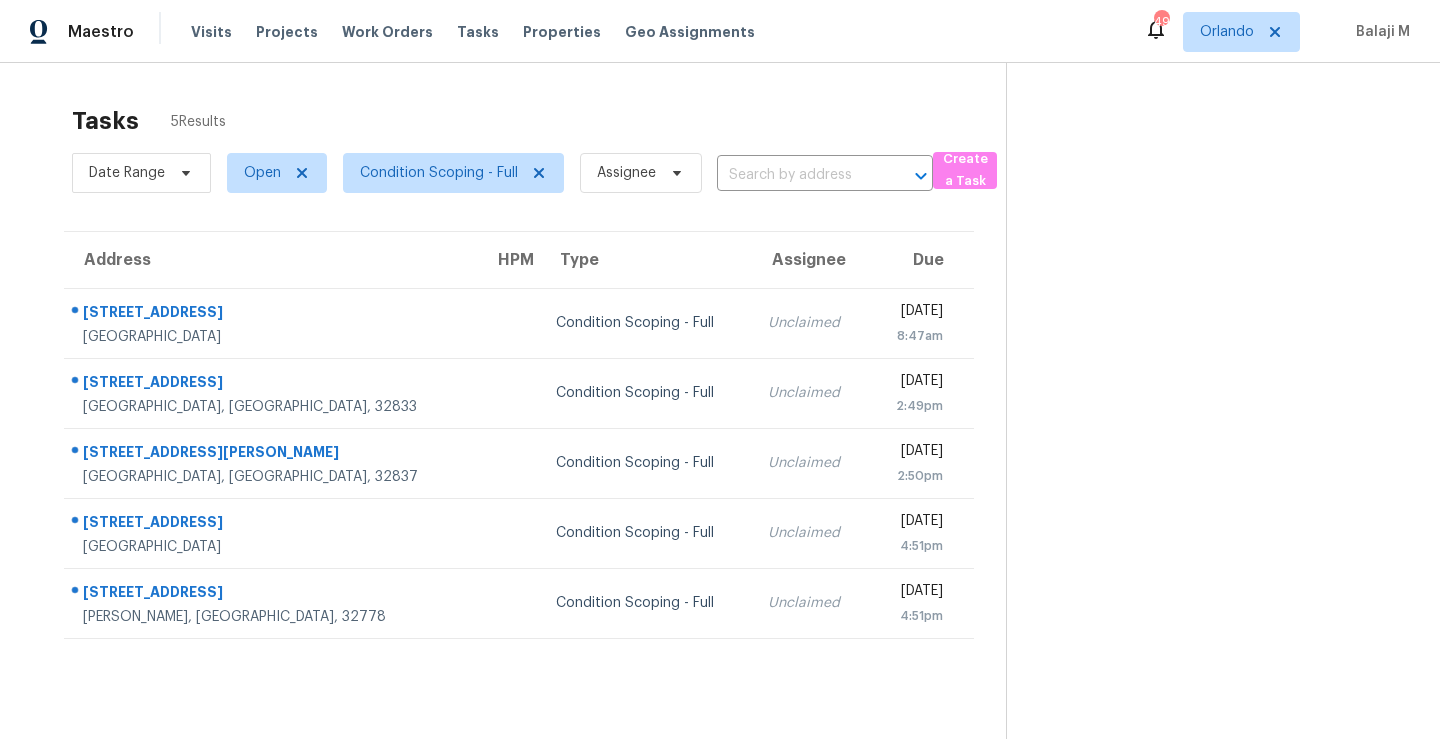 click at bounding box center (1207, 432) 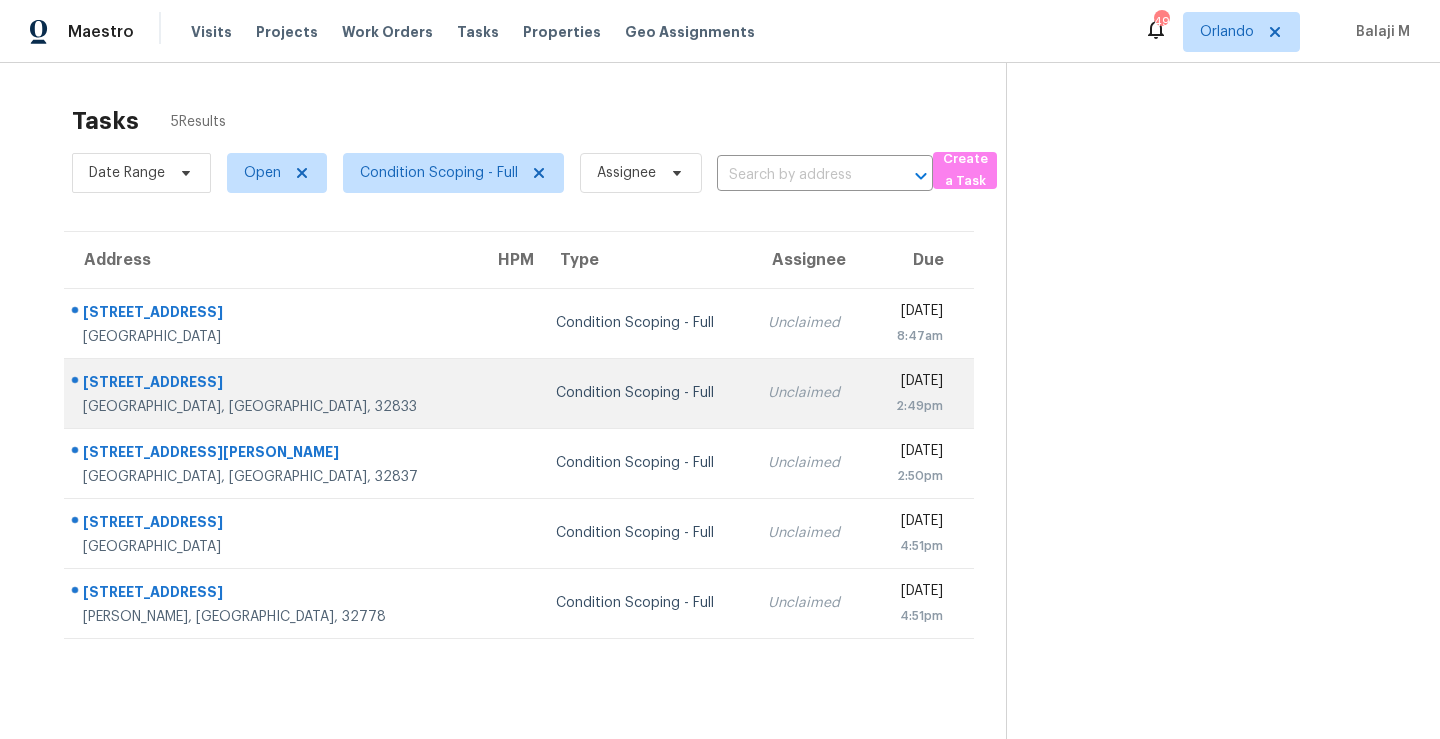 click on "Condition Scoping - Full" at bounding box center (646, 393) 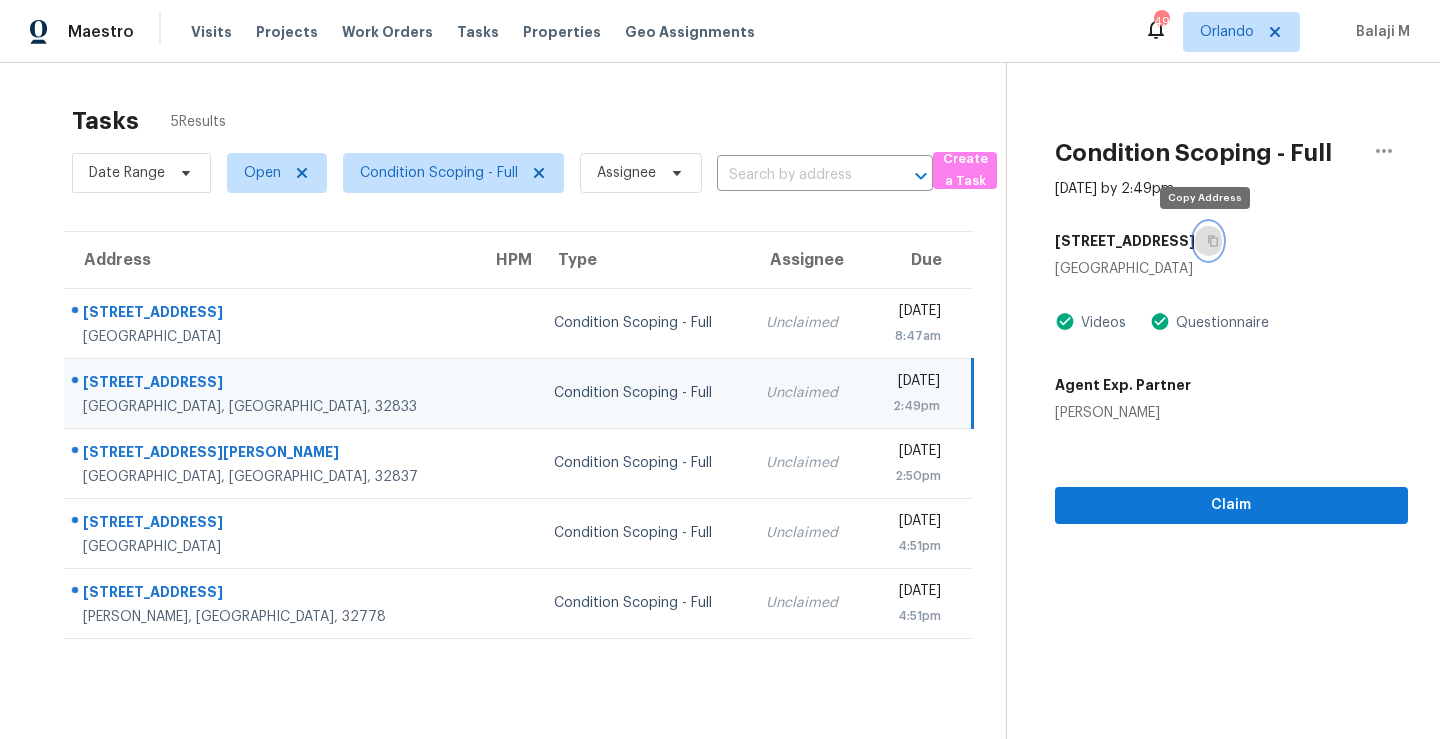 click 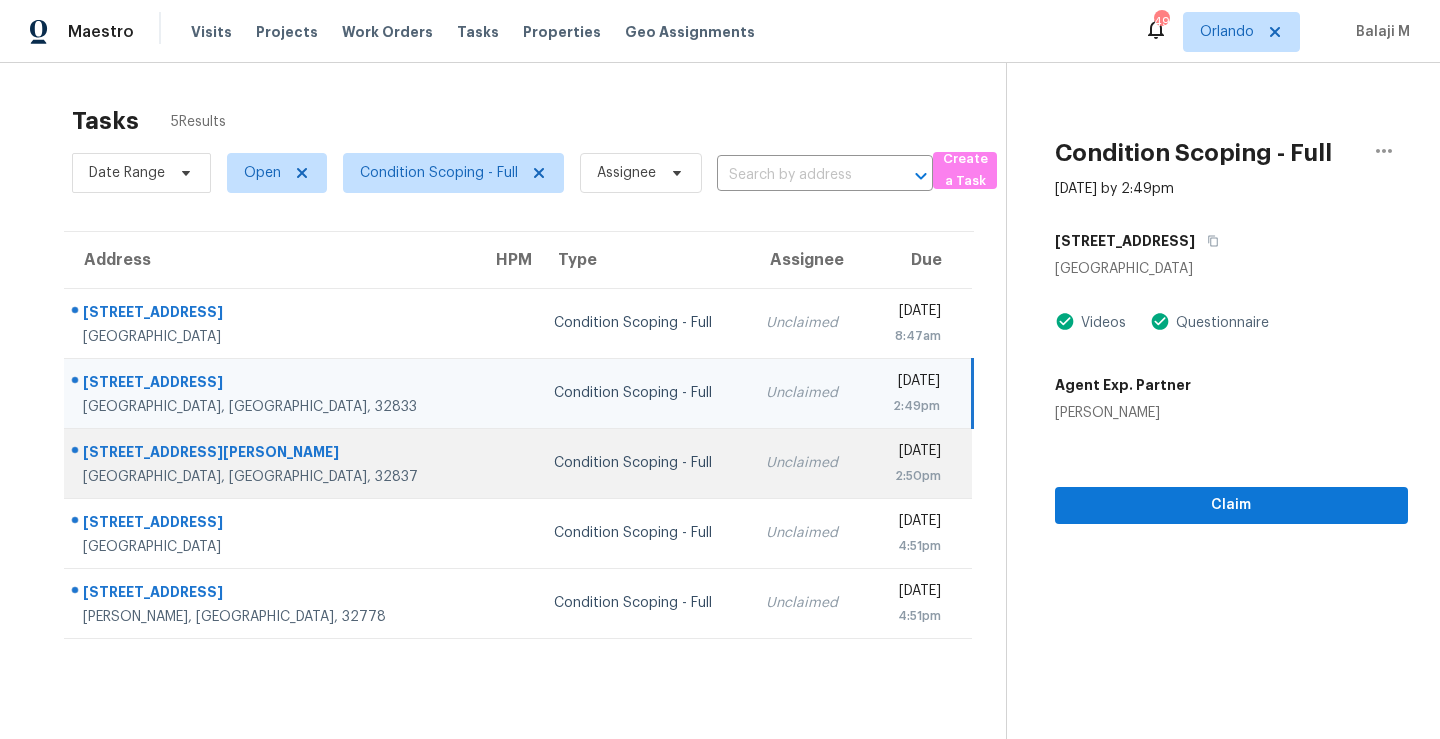 click on "Condition Scoping - Full" at bounding box center (644, 463) 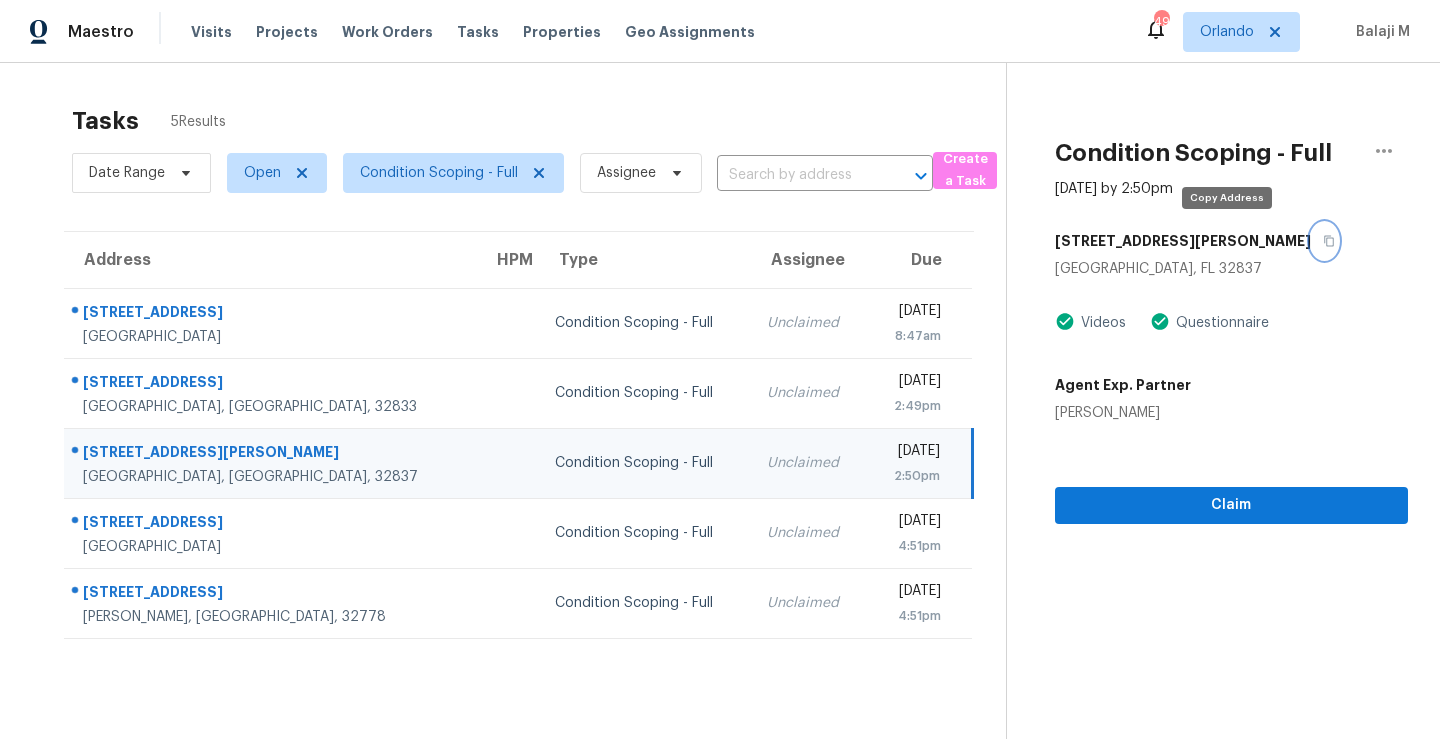 click at bounding box center (1324, 241) 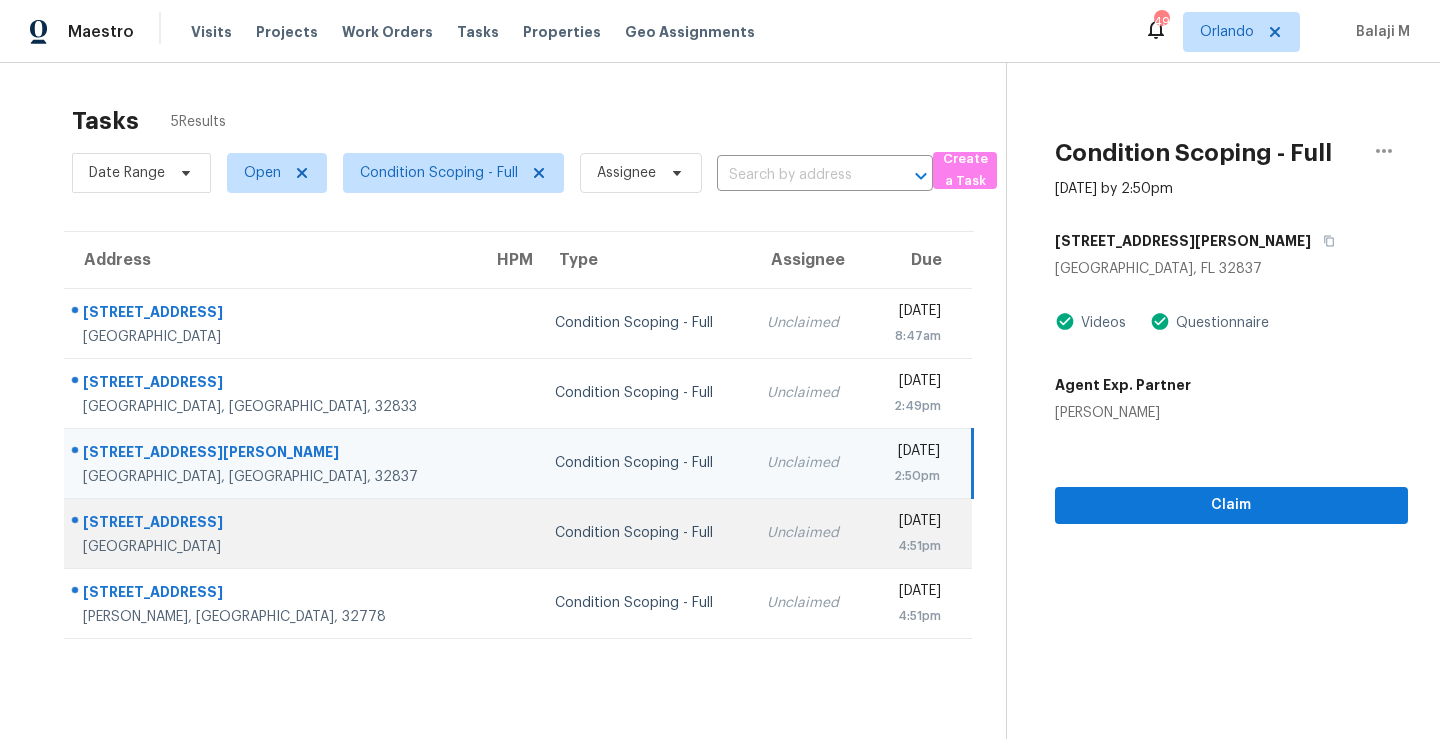 click on "Unclaimed" at bounding box center [809, 533] 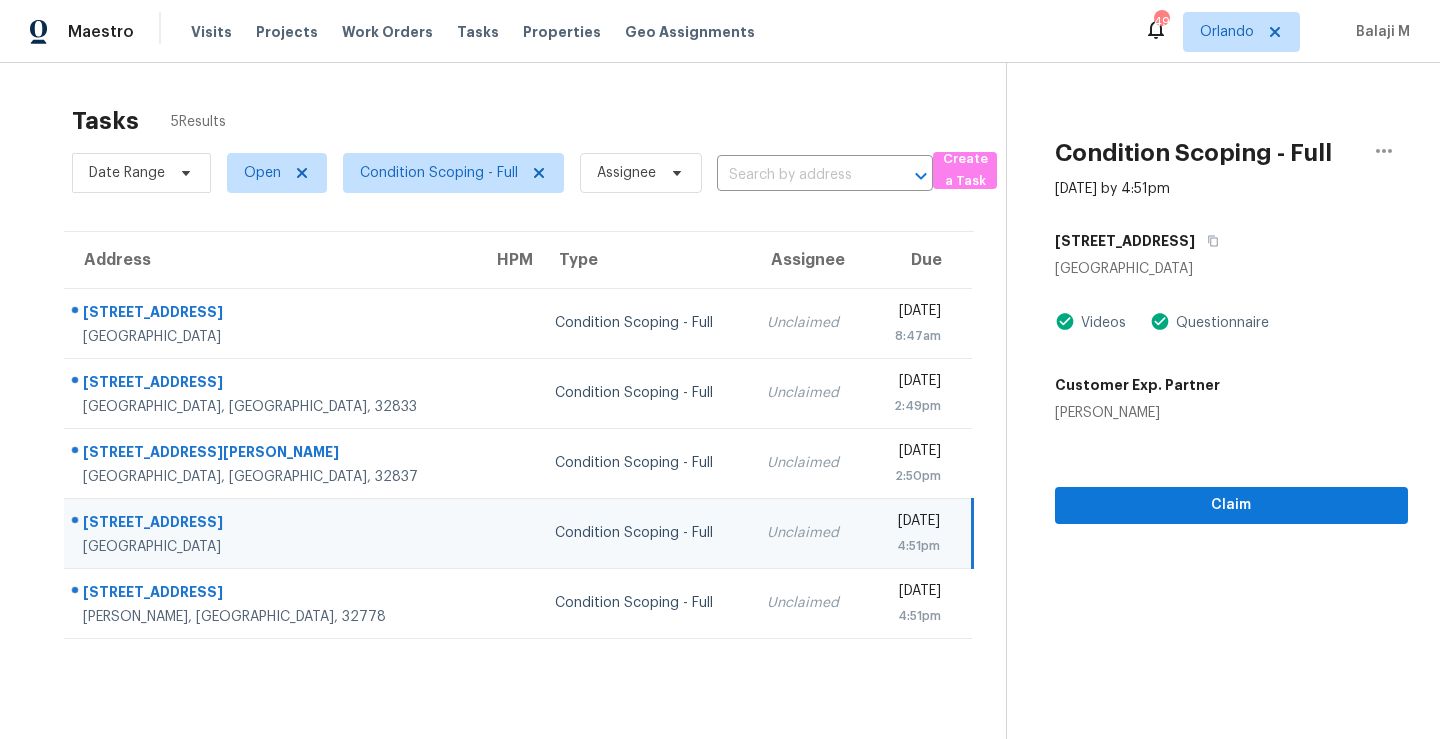 click on "Unclaimed" at bounding box center [809, 533] 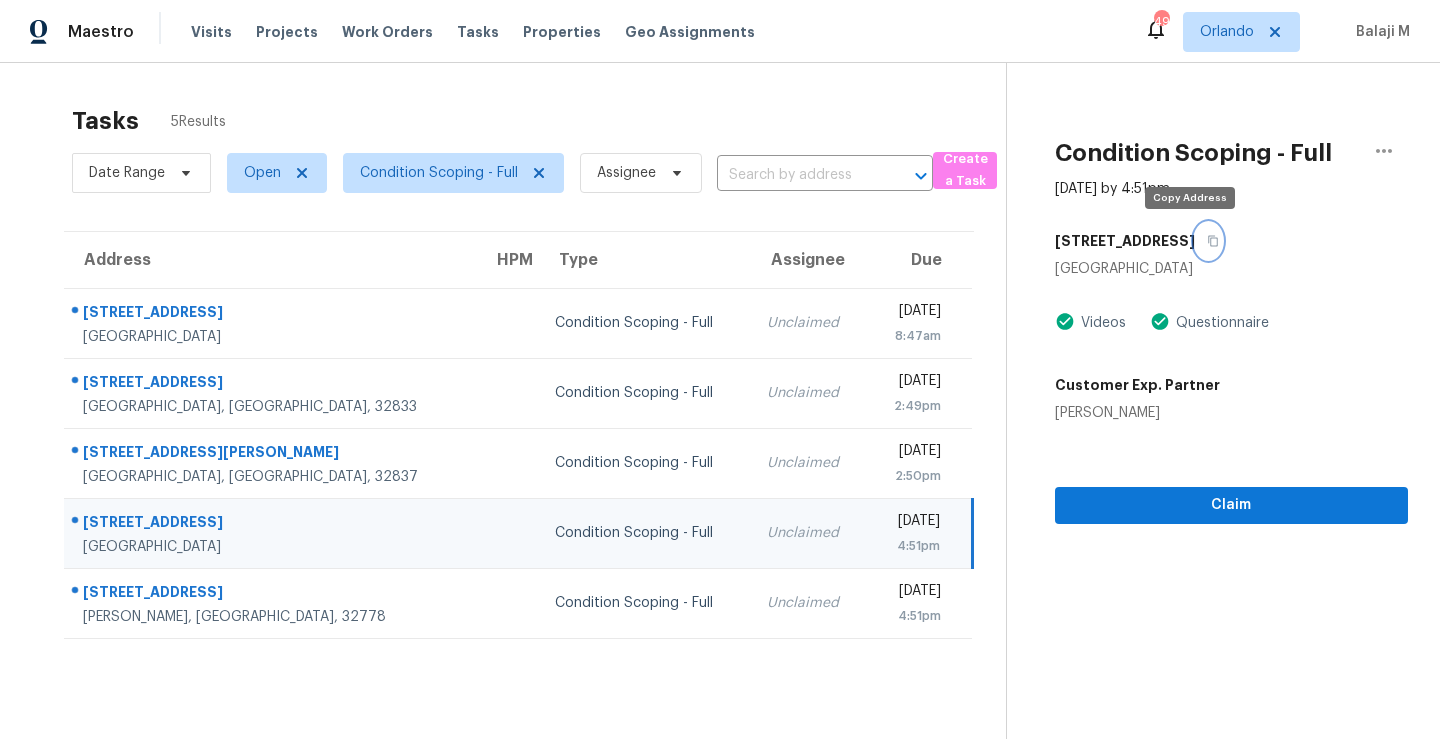 click at bounding box center (1208, 241) 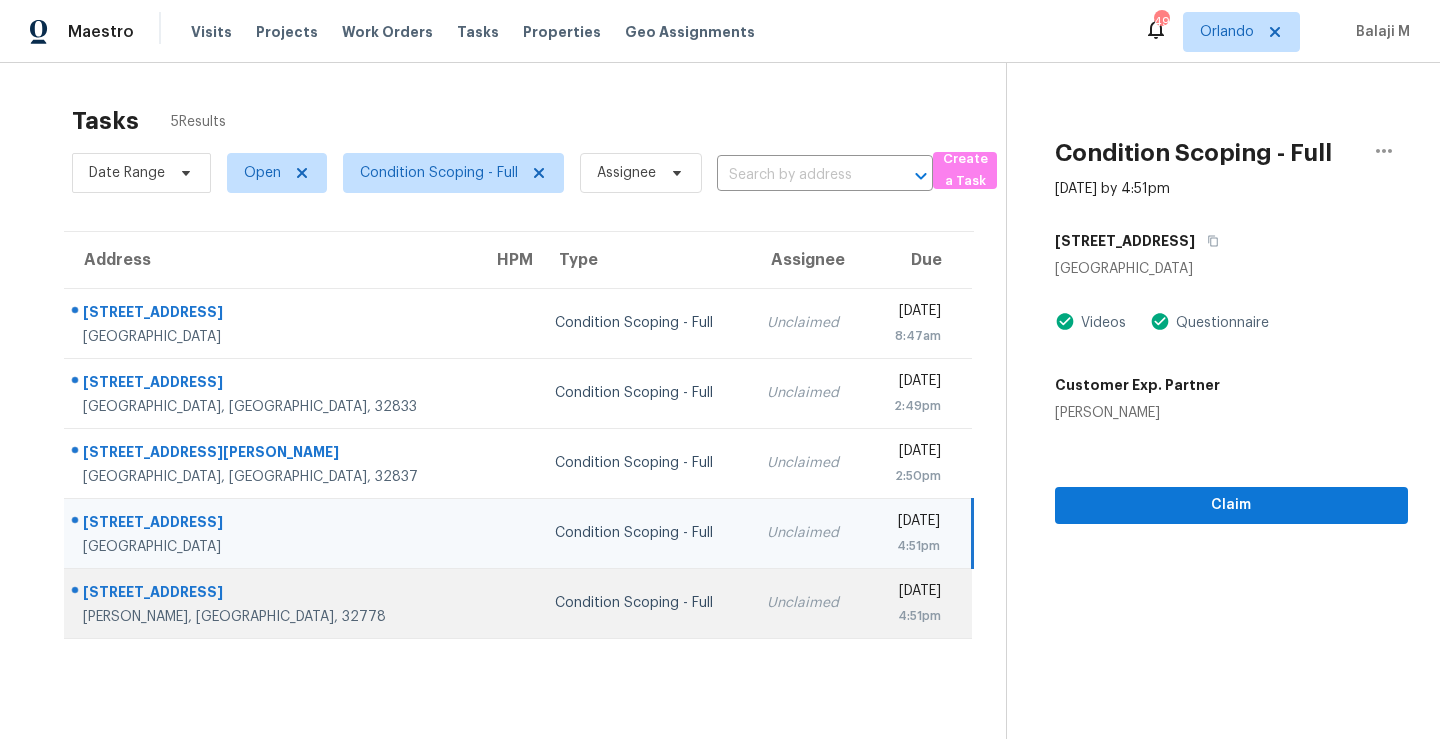 click on "Condition Scoping - Full" at bounding box center (645, 603) 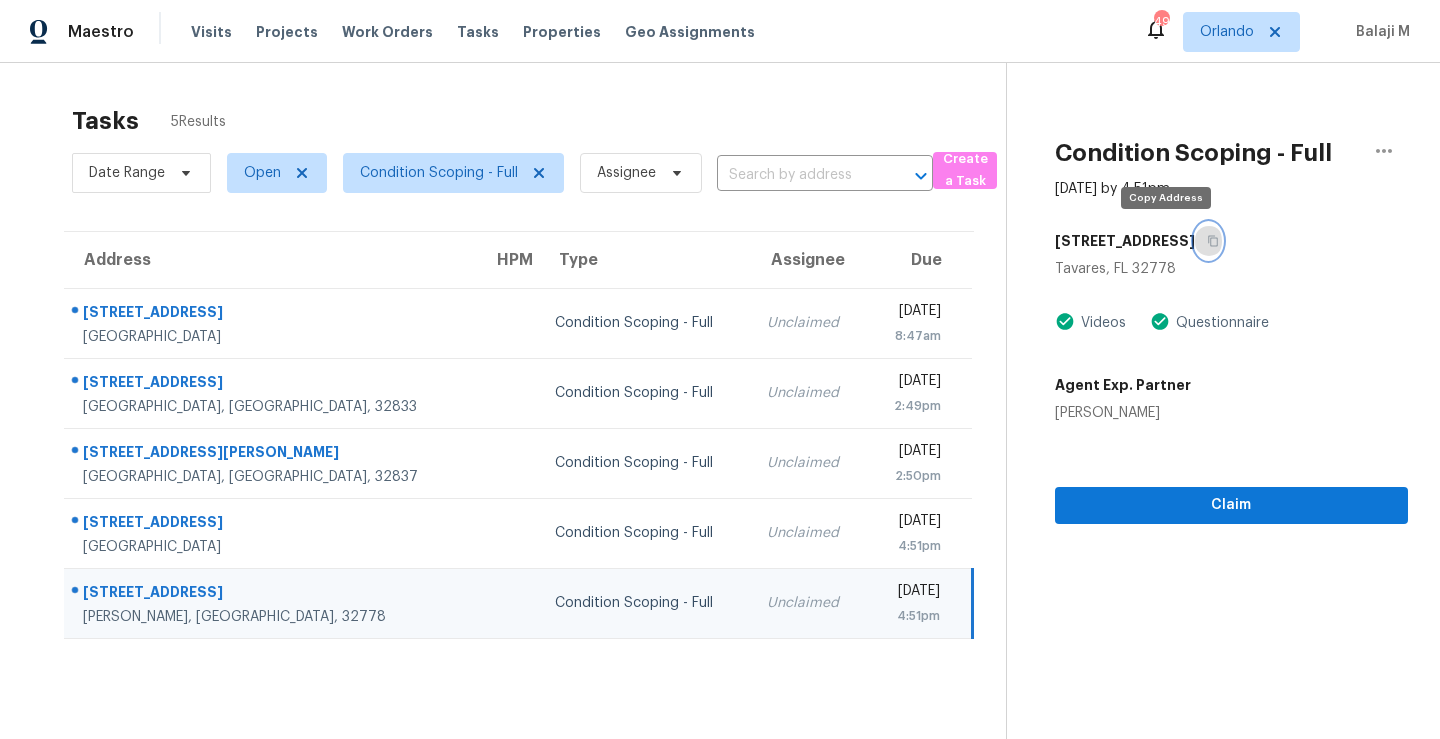 click 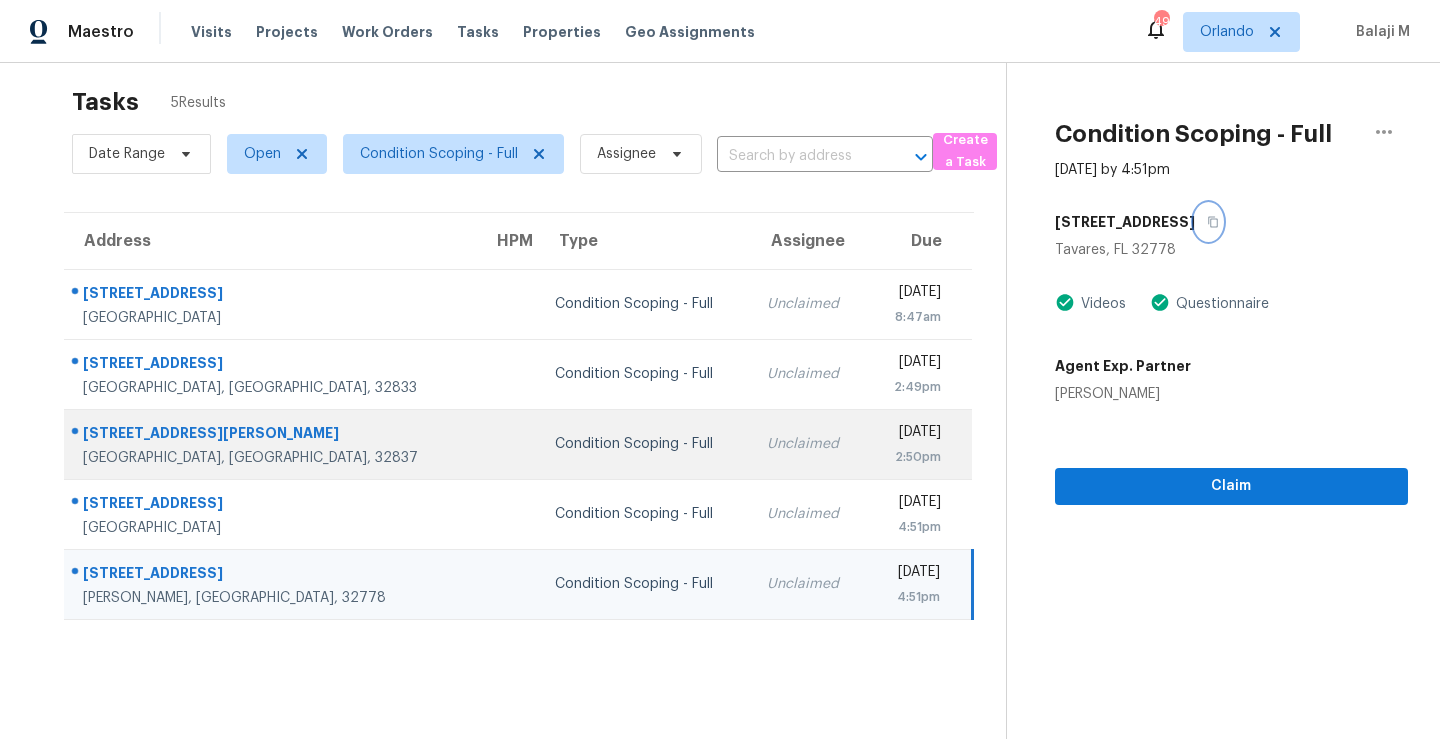scroll, scrollTop: 13, scrollLeft: 0, axis: vertical 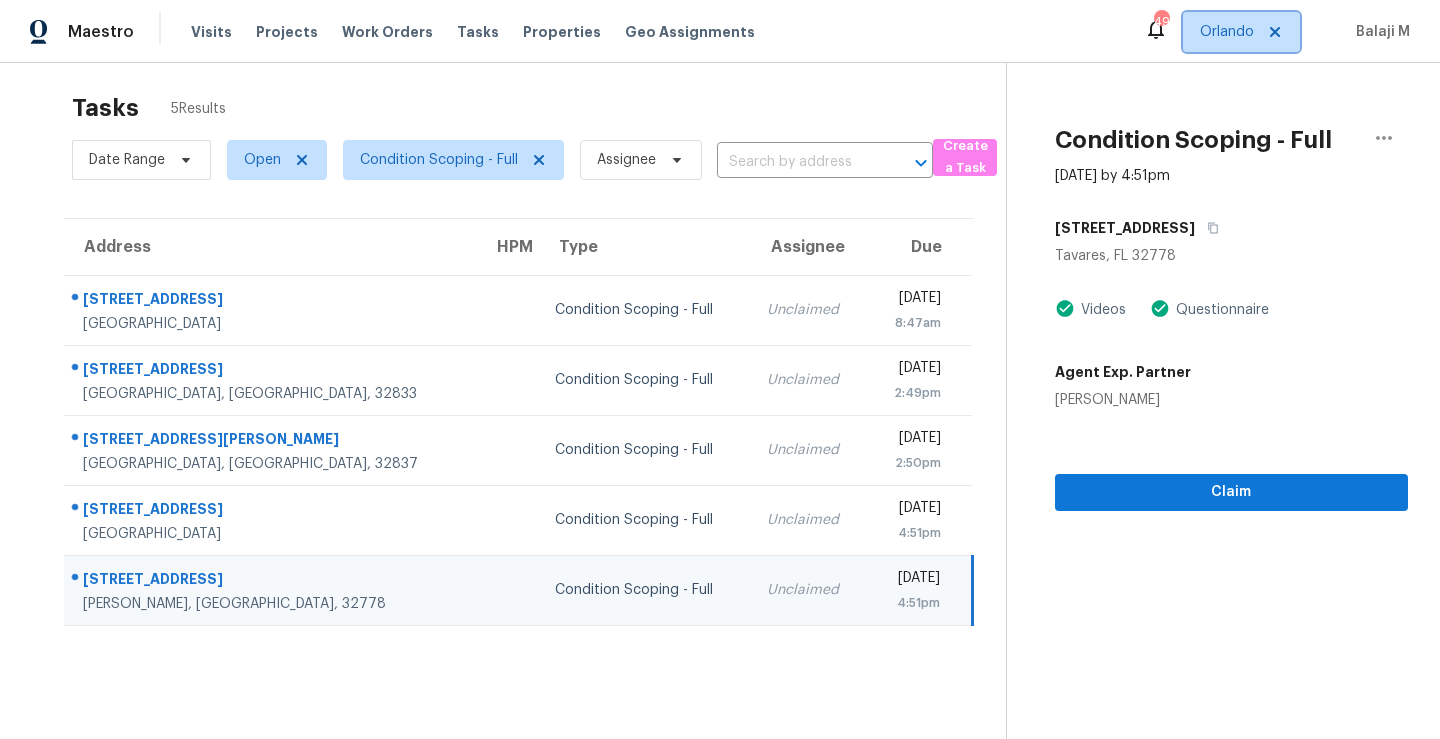 click on "Orlando" at bounding box center [1227, 32] 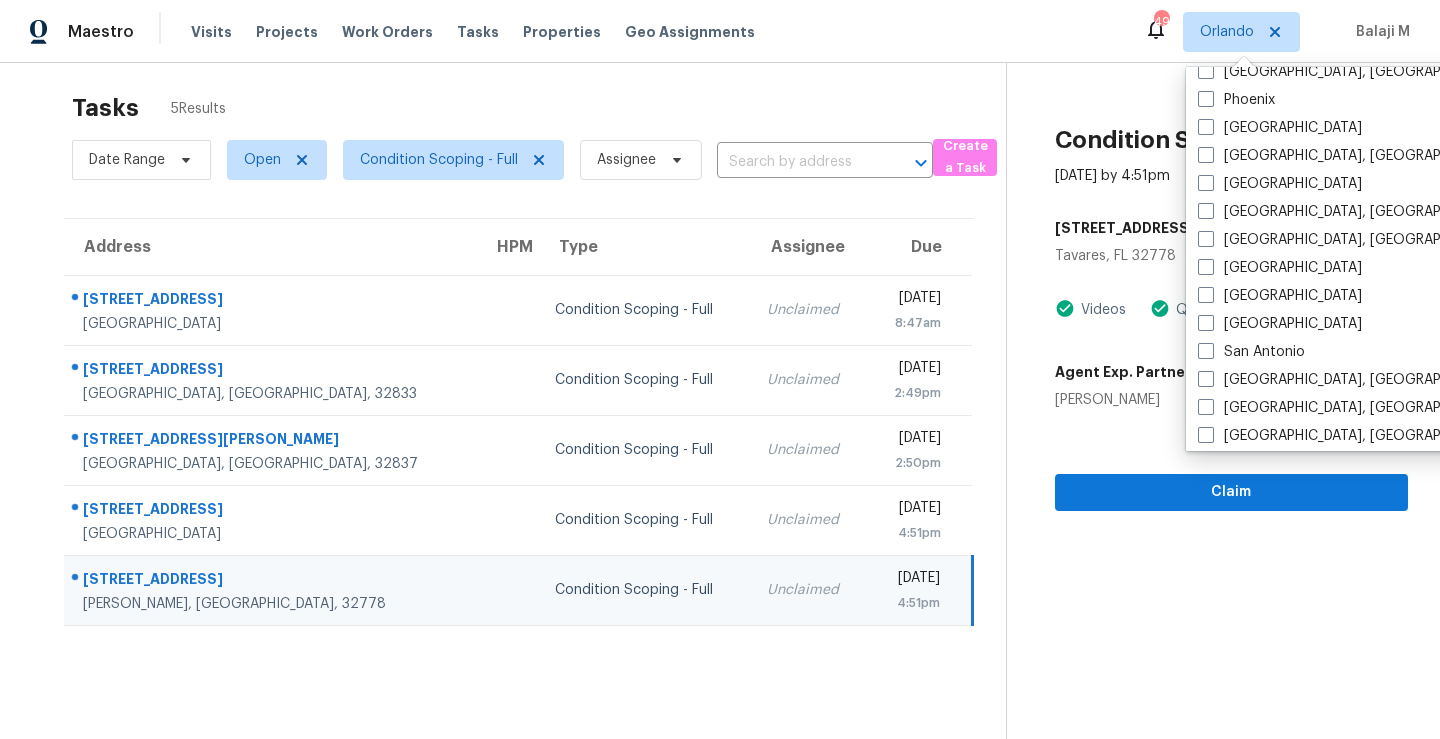 scroll, scrollTop: 1340, scrollLeft: 0, axis: vertical 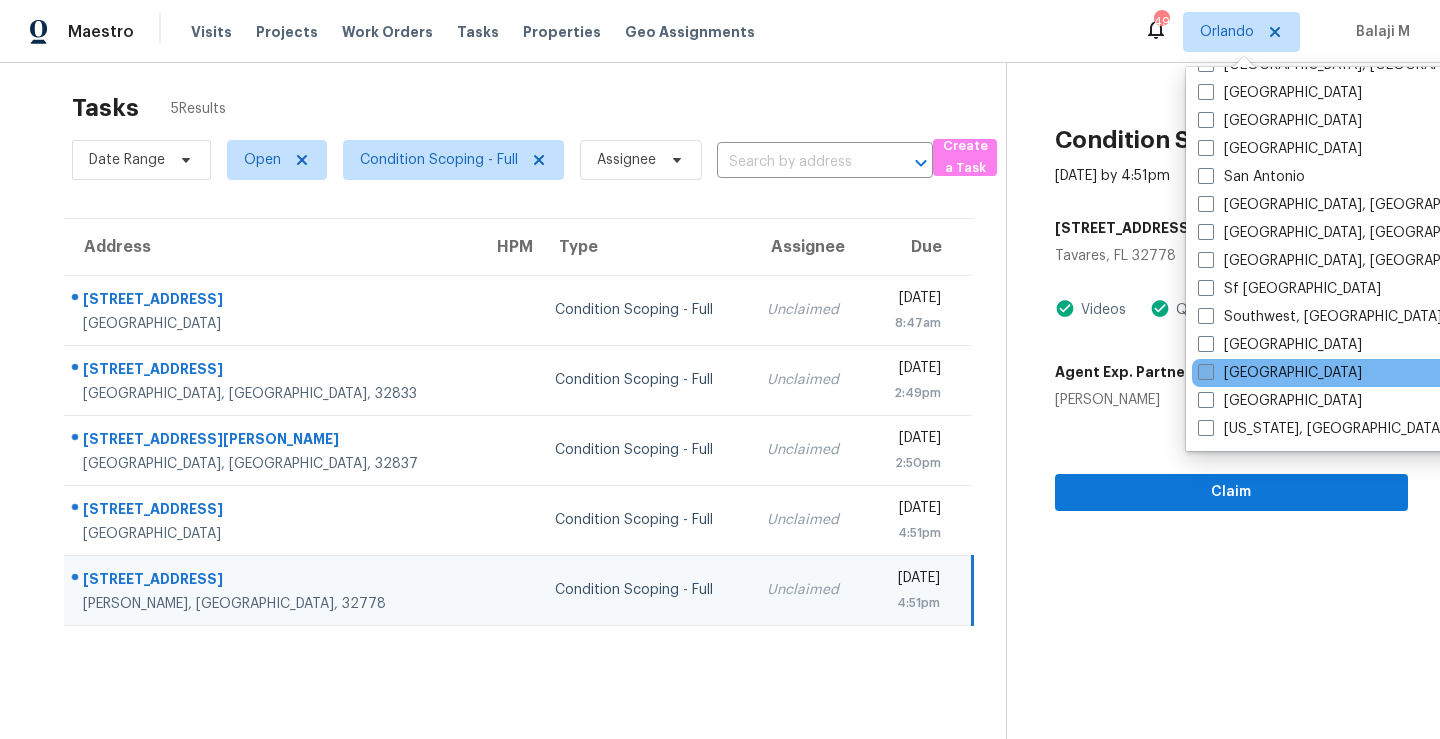 click on "[GEOGRAPHIC_DATA]" at bounding box center (1280, 373) 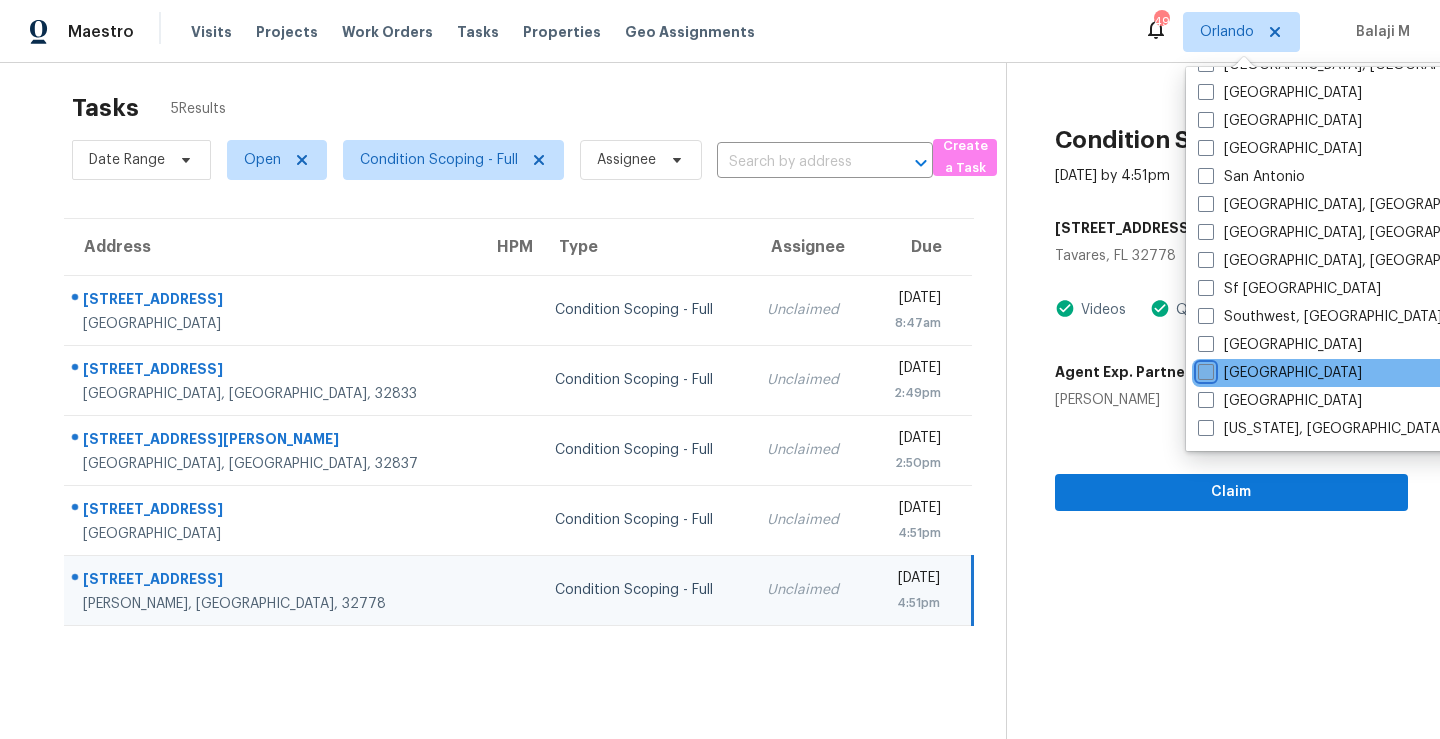click on "[GEOGRAPHIC_DATA]" at bounding box center (1204, 369) 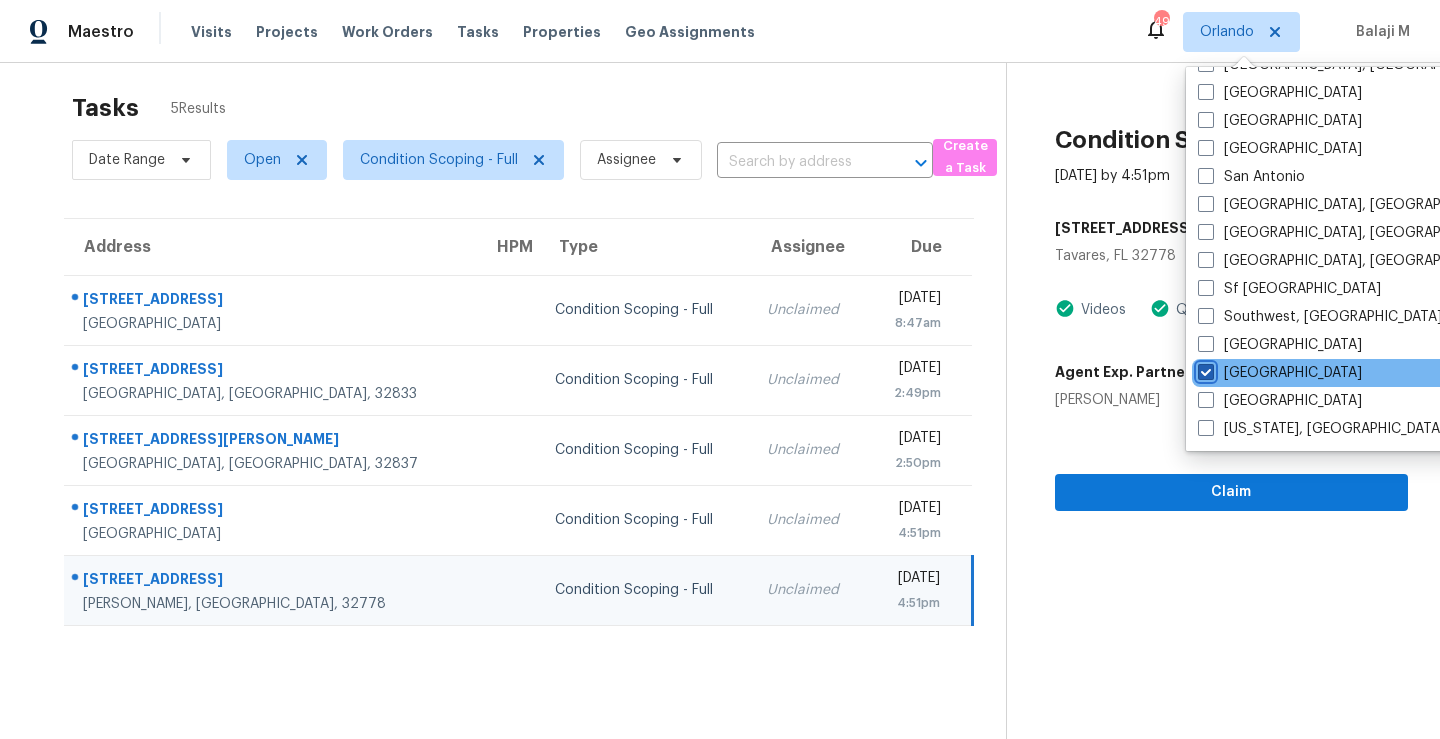 checkbox on "true" 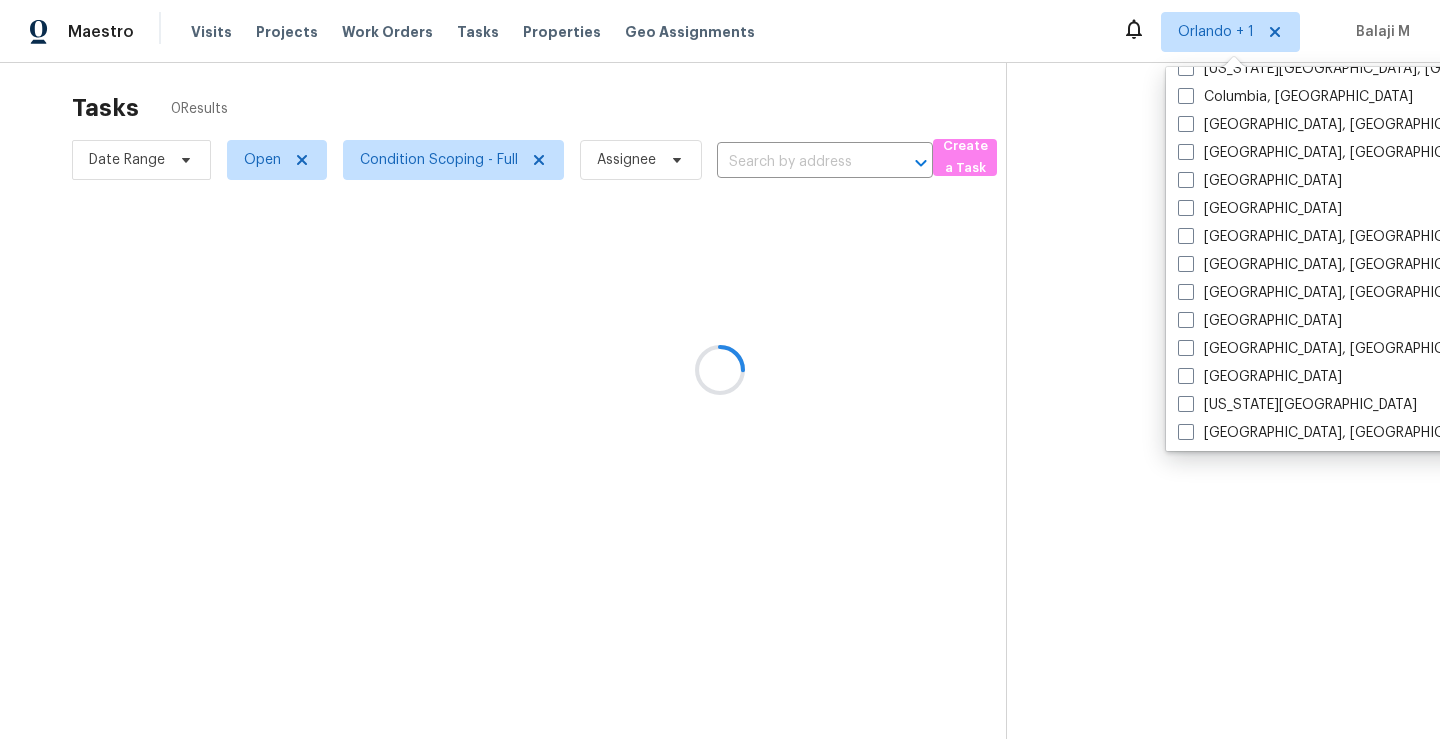 scroll, scrollTop: 0, scrollLeft: 0, axis: both 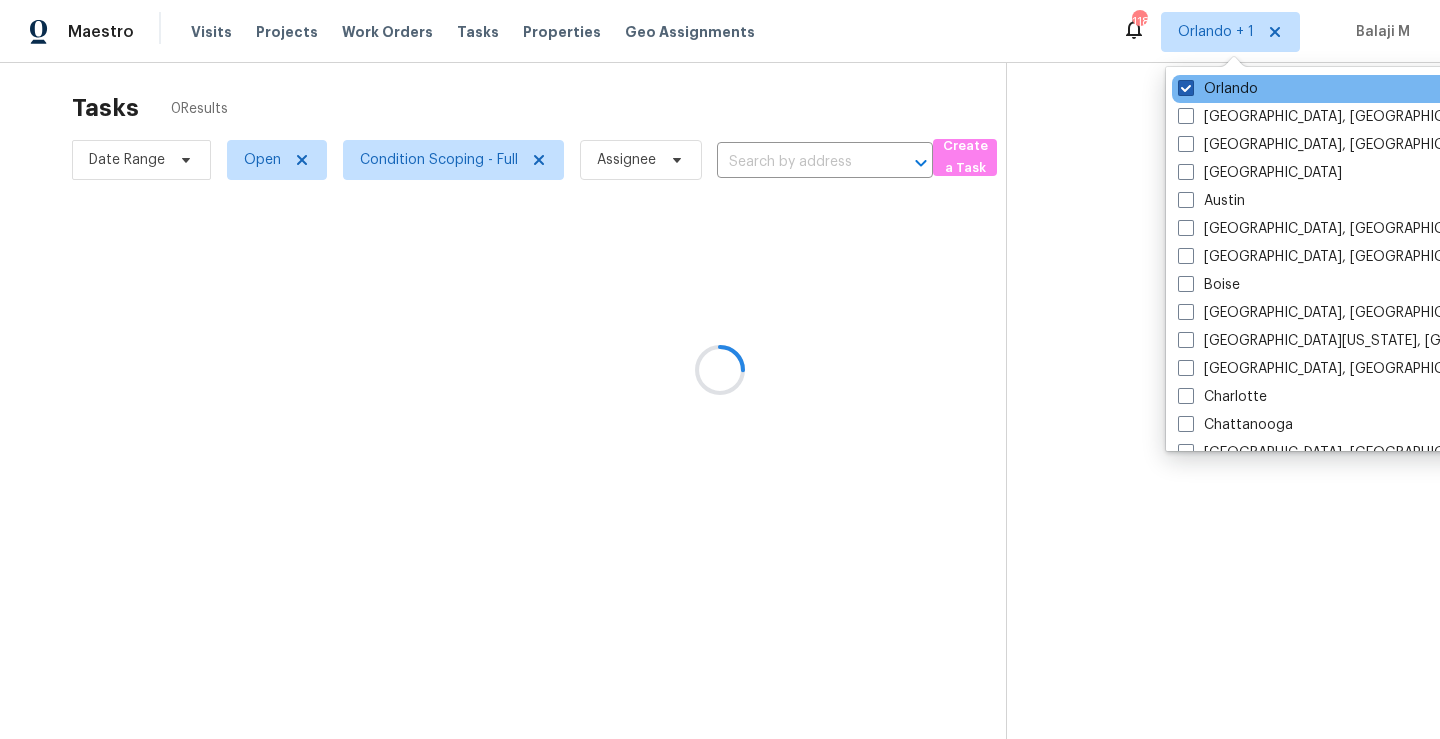 click on "Orlando" at bounding box center [1218, 89] 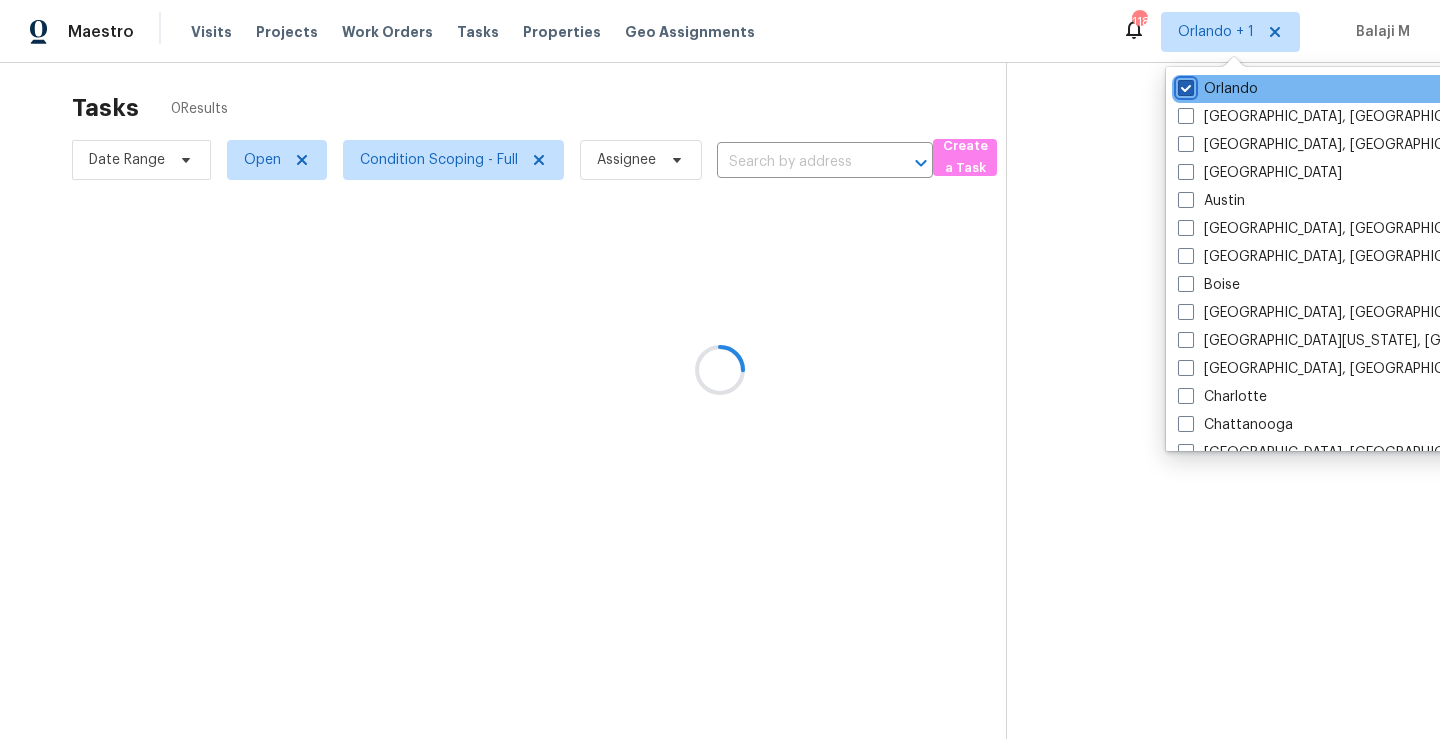 click on "Orlando" at bounding box center (1184, 85) 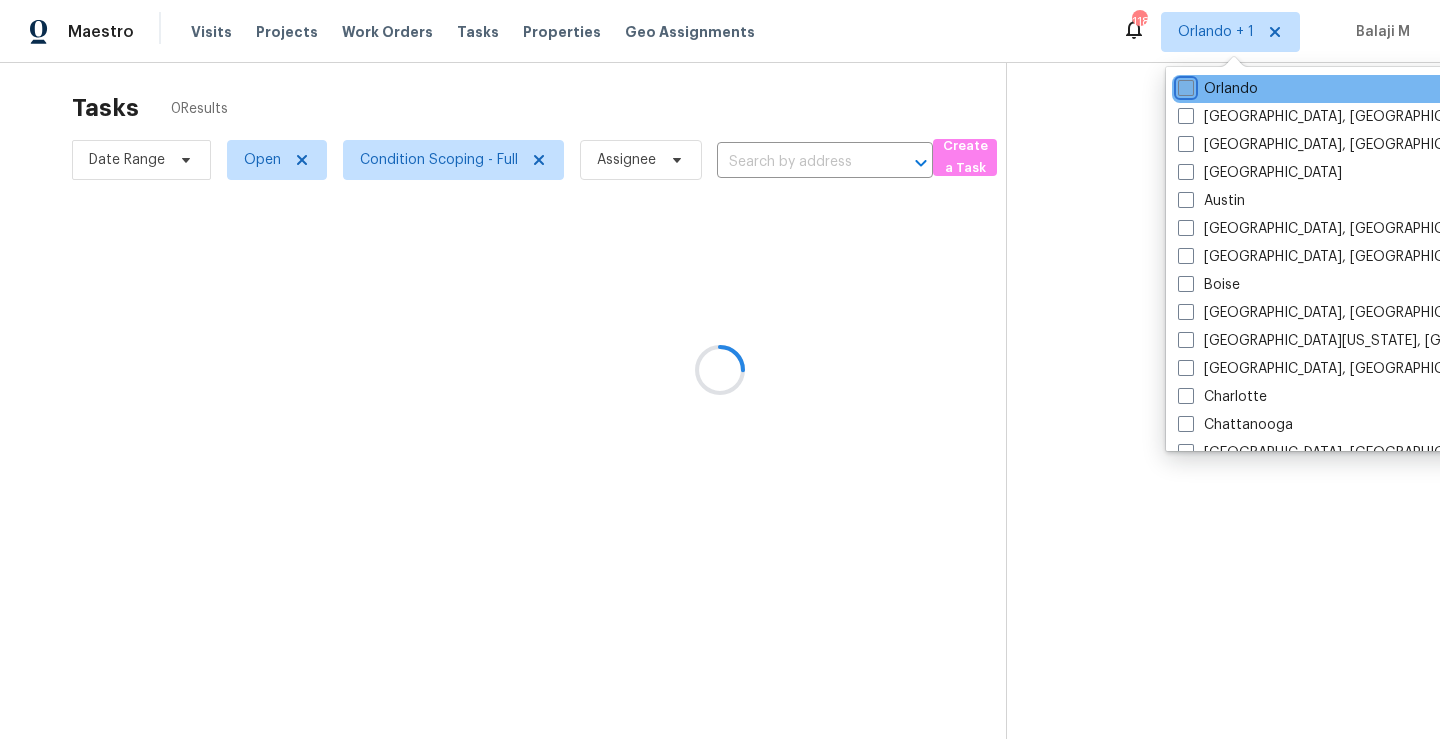 checkbox on "false" 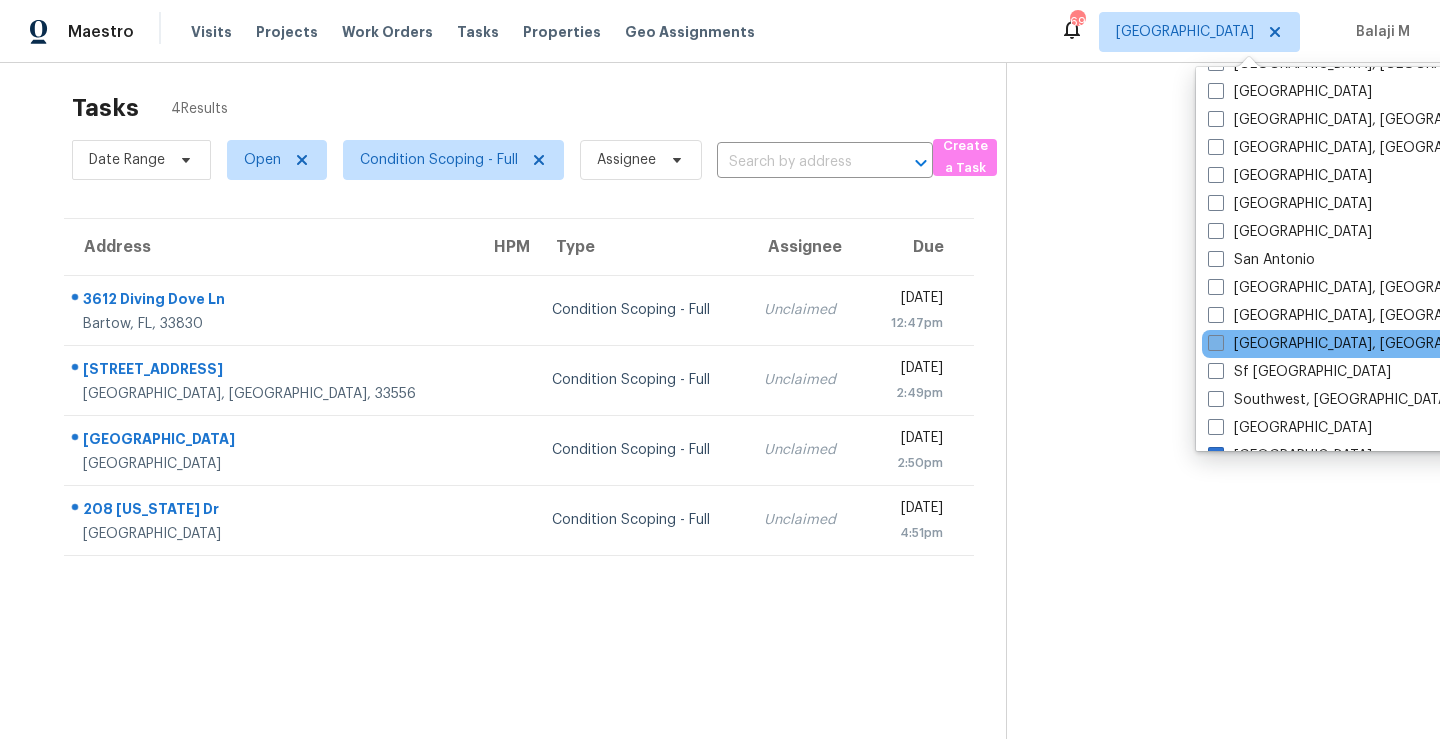 scroll, scrollTop: 1340, scrollLeft: 0, axis: vertical 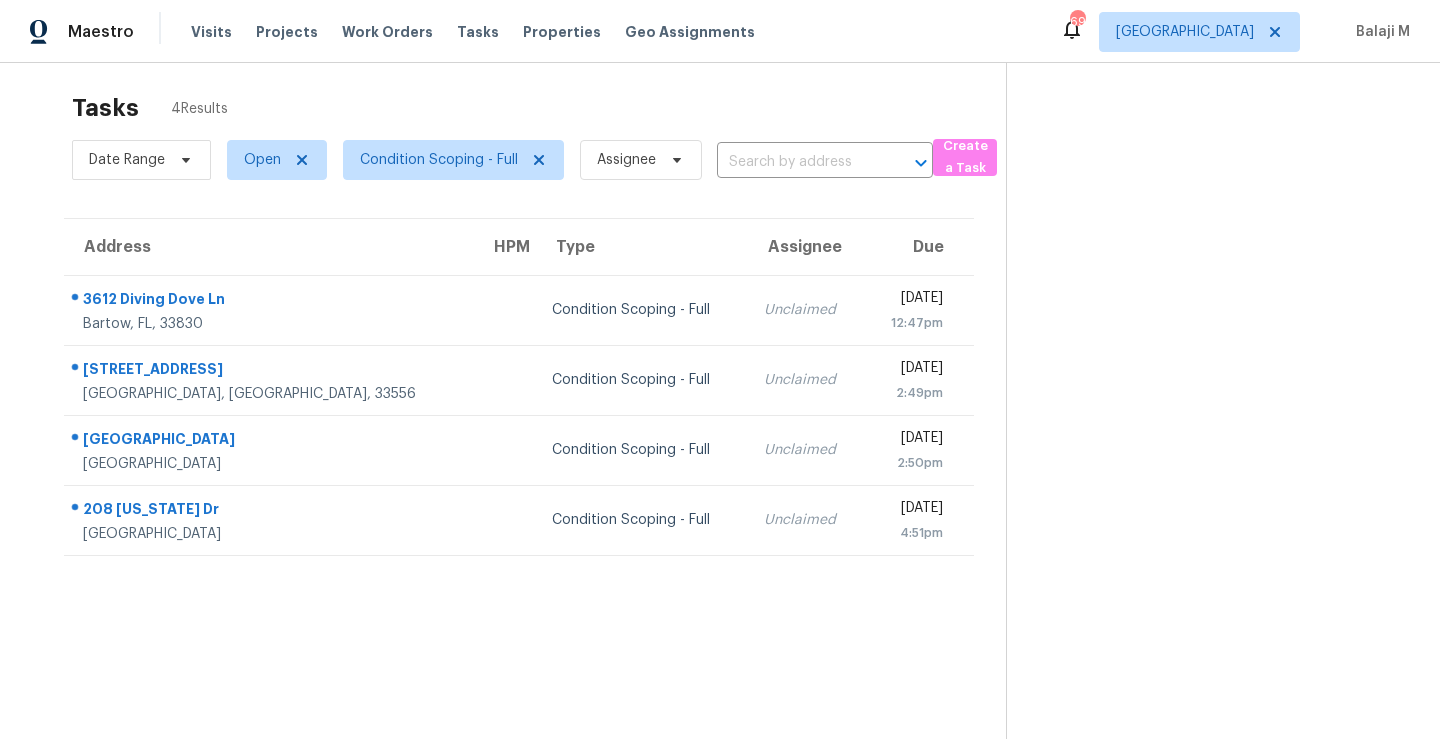 click at bounding box center (1207, 419) 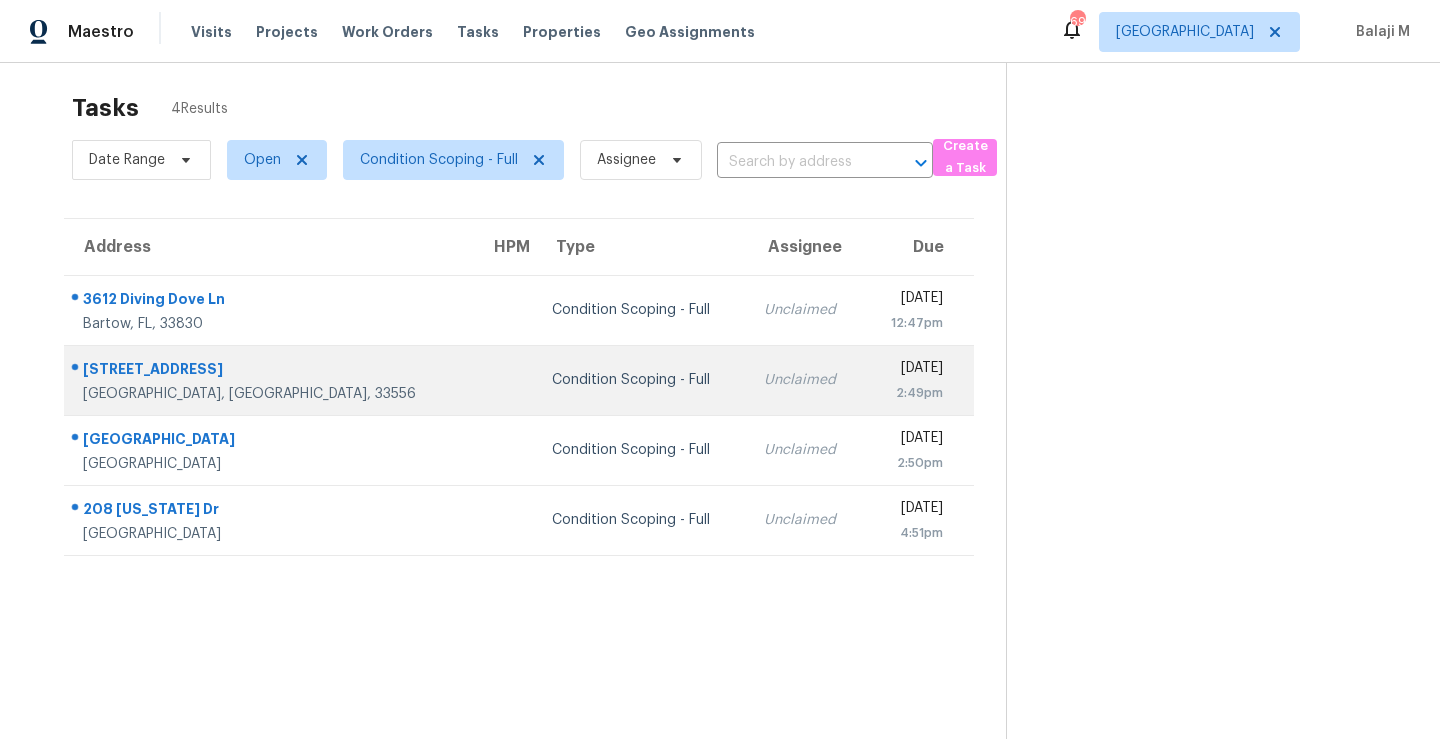 click on "Condition Scoping - Full" at bounding box center [642, 380] 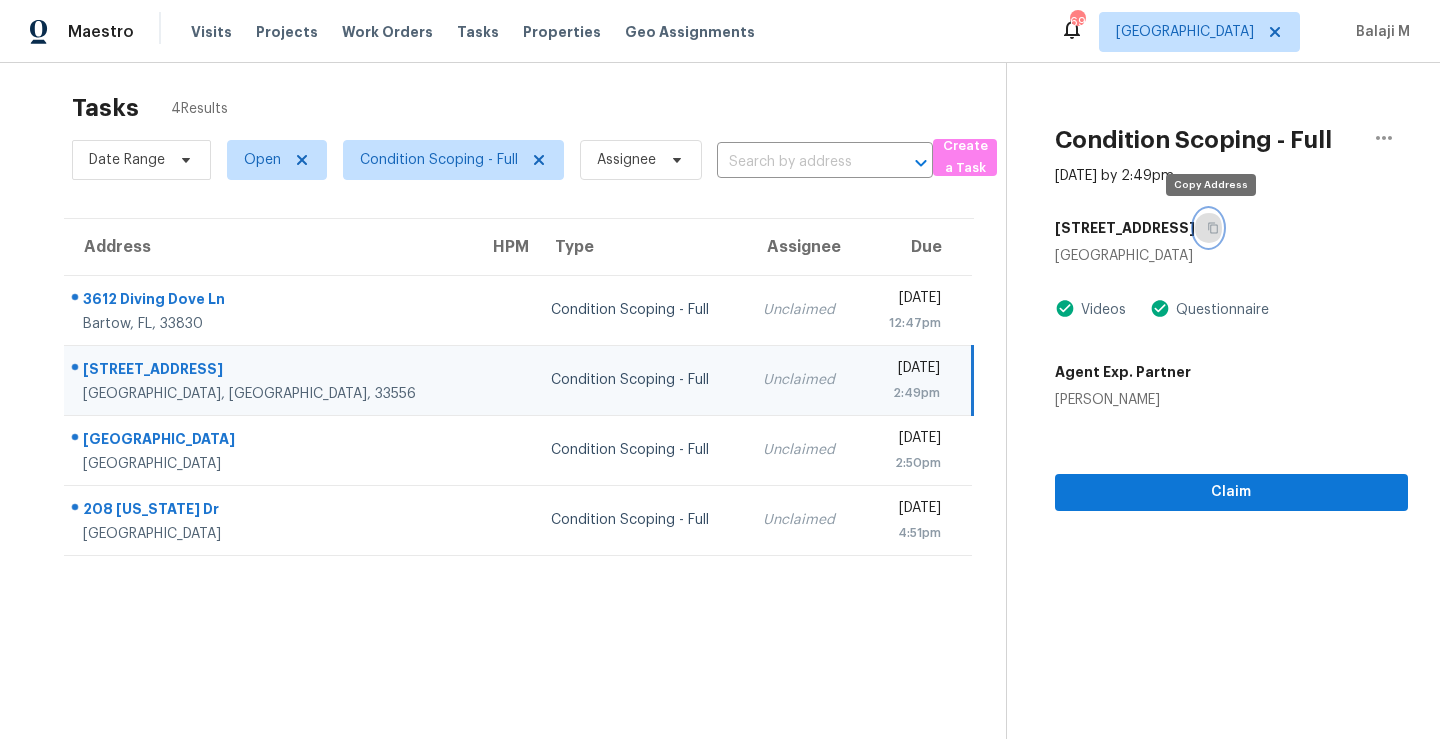 click at bounding box center (1208, 228) 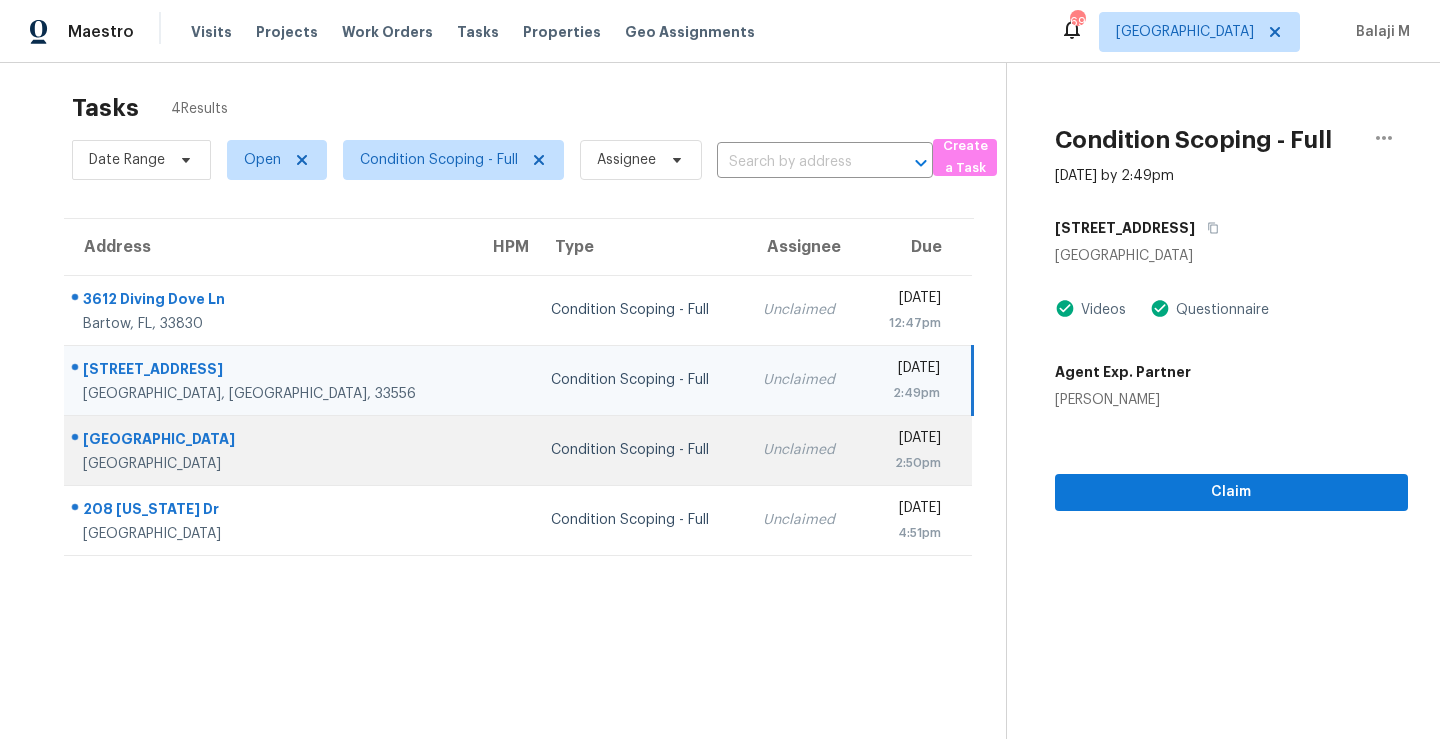 click on "Condition Scoping - Full" at bounding box center [640, 450] 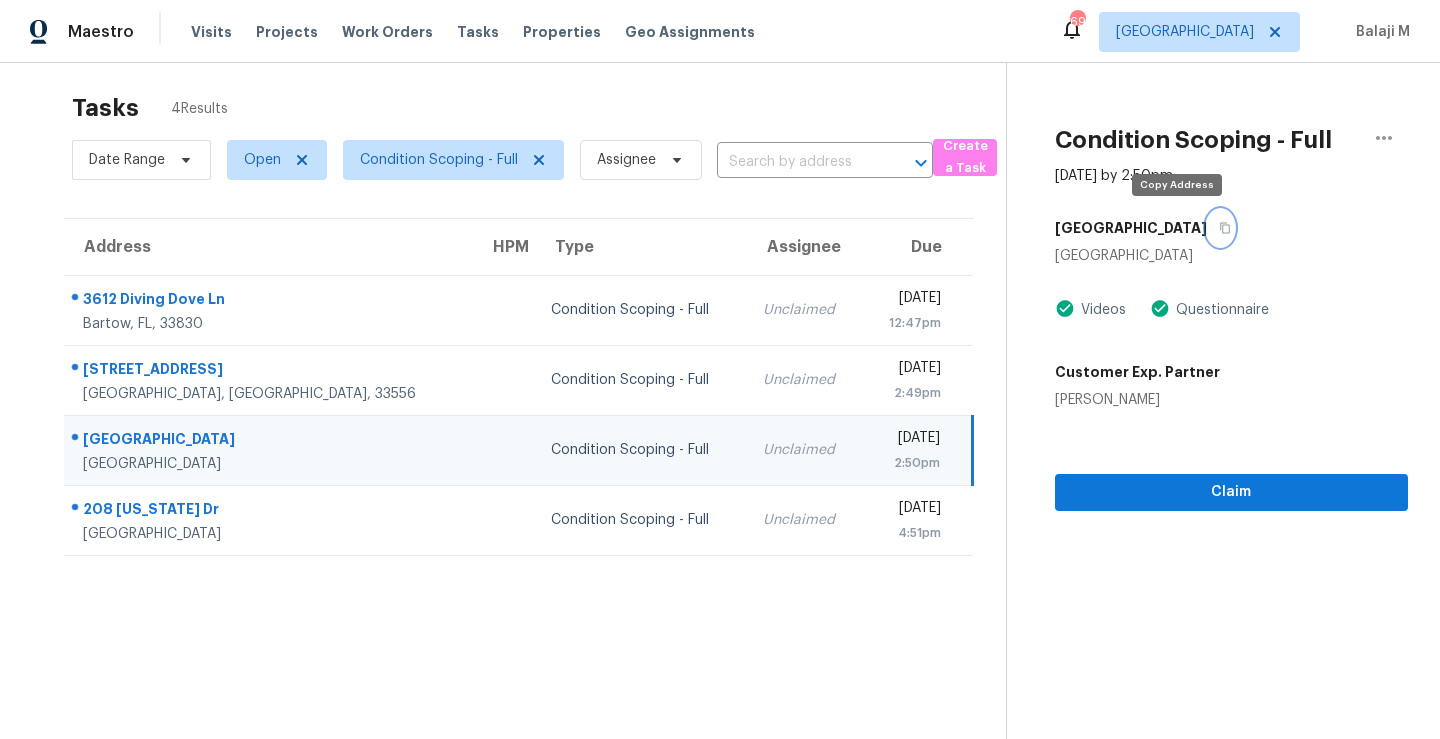 click at bounding box center (1220, 228) 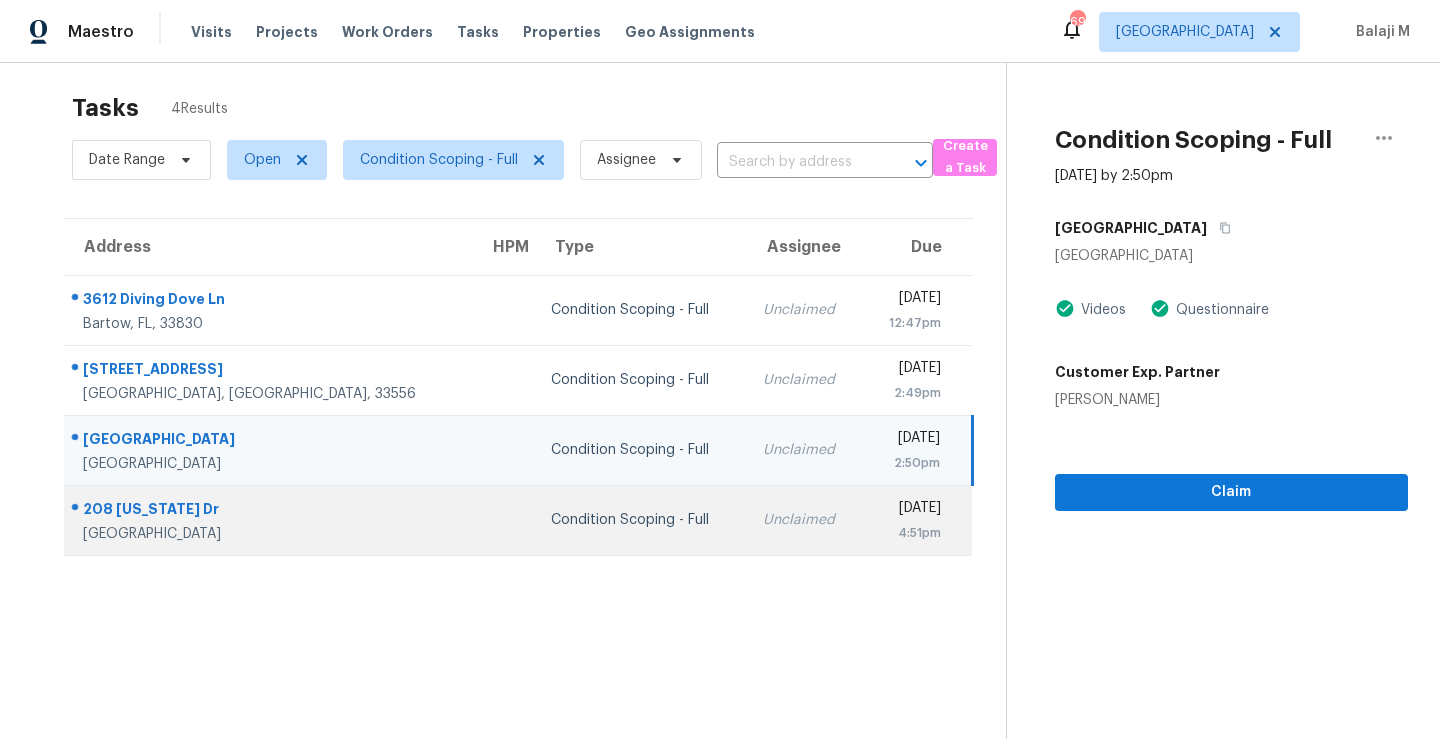 click on "Condition Scoping - Full" at bounding box center (640, 520) 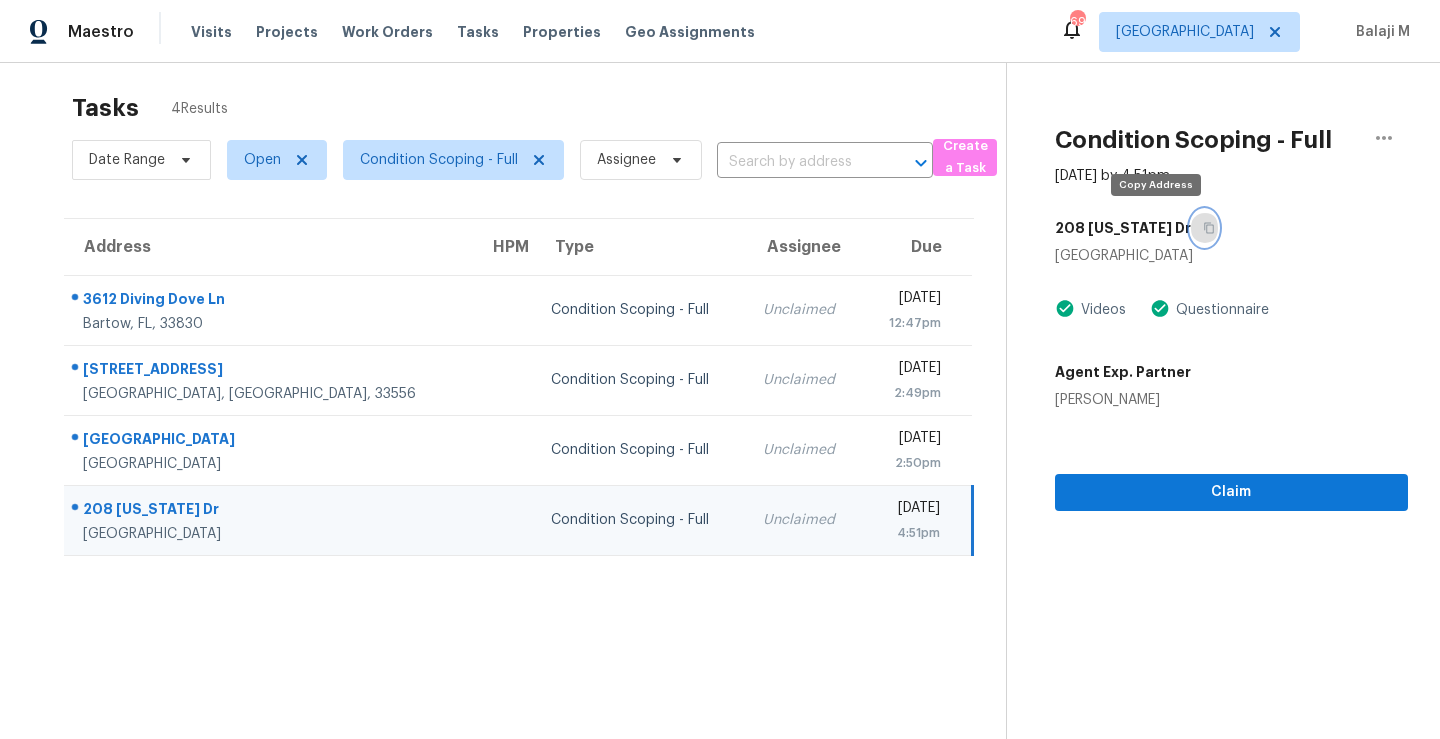 click 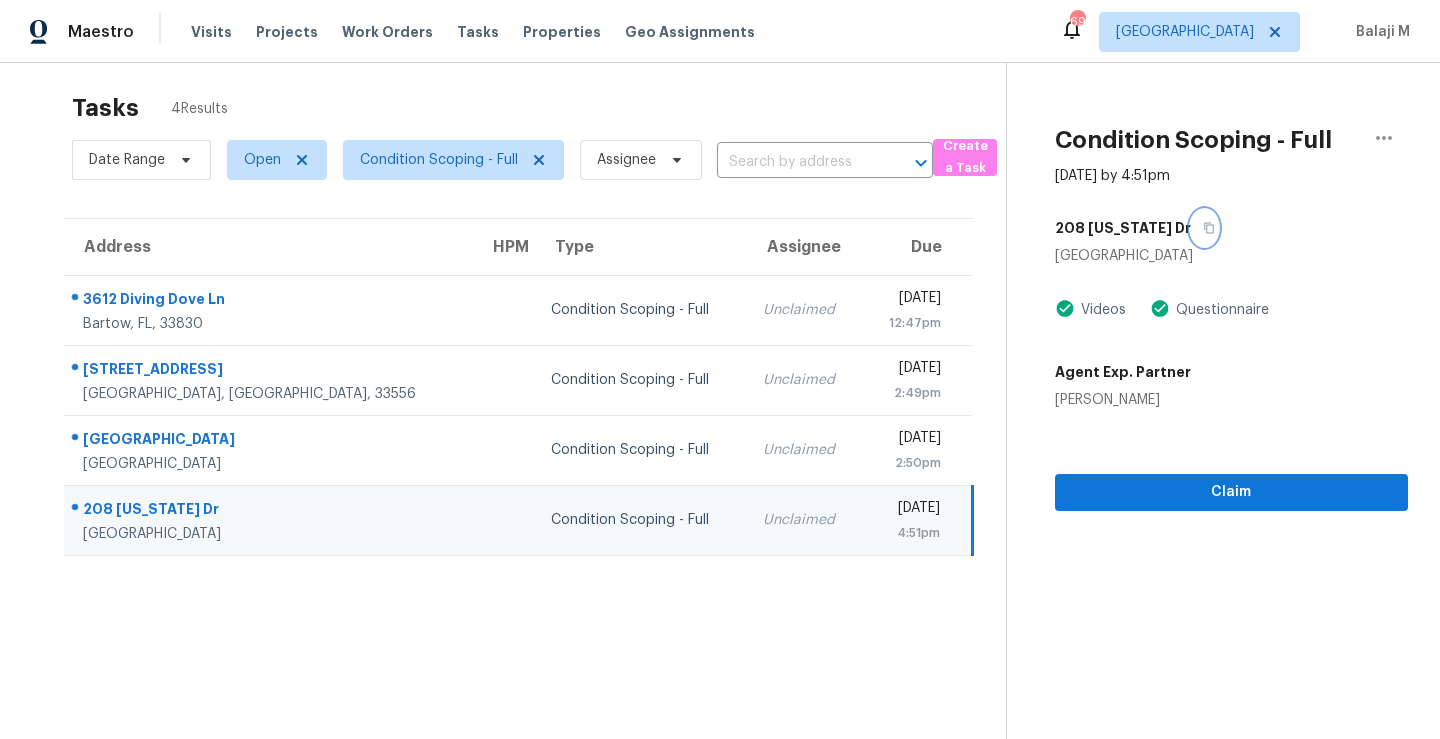 scroll, scrollTop: 0, scrollLeft: 0, axis: both 